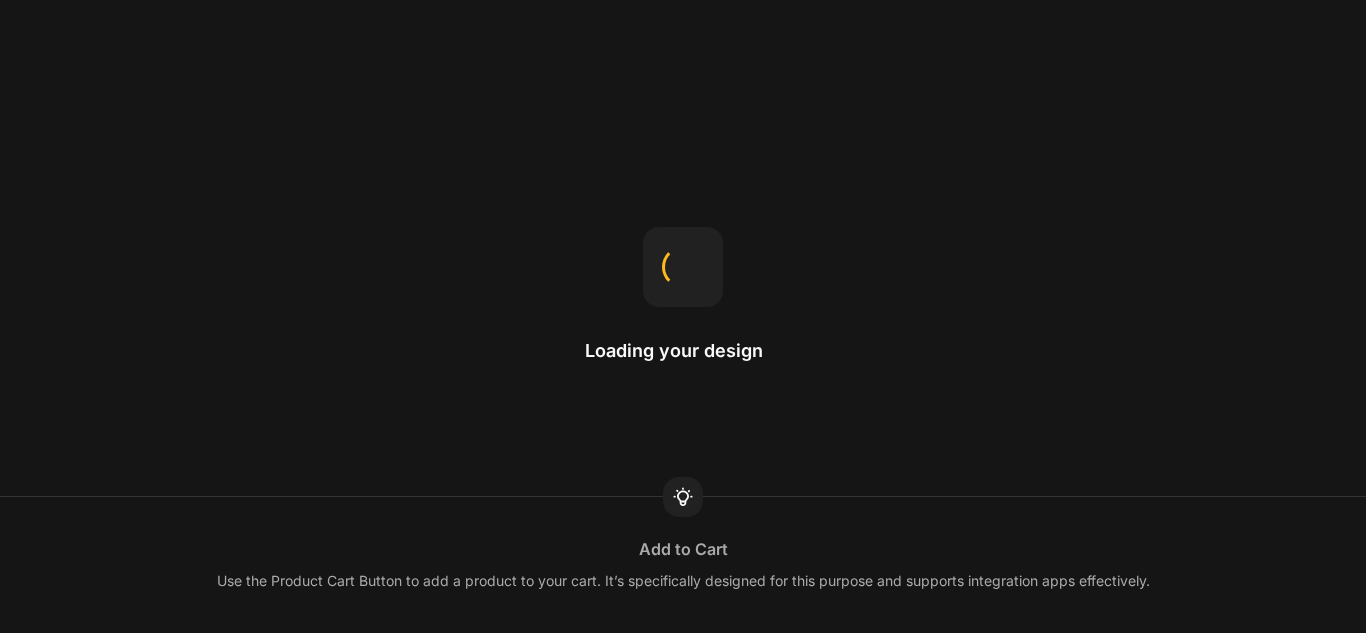 scroll, scrollTop: 0, scrollLeft: 0, axis: both 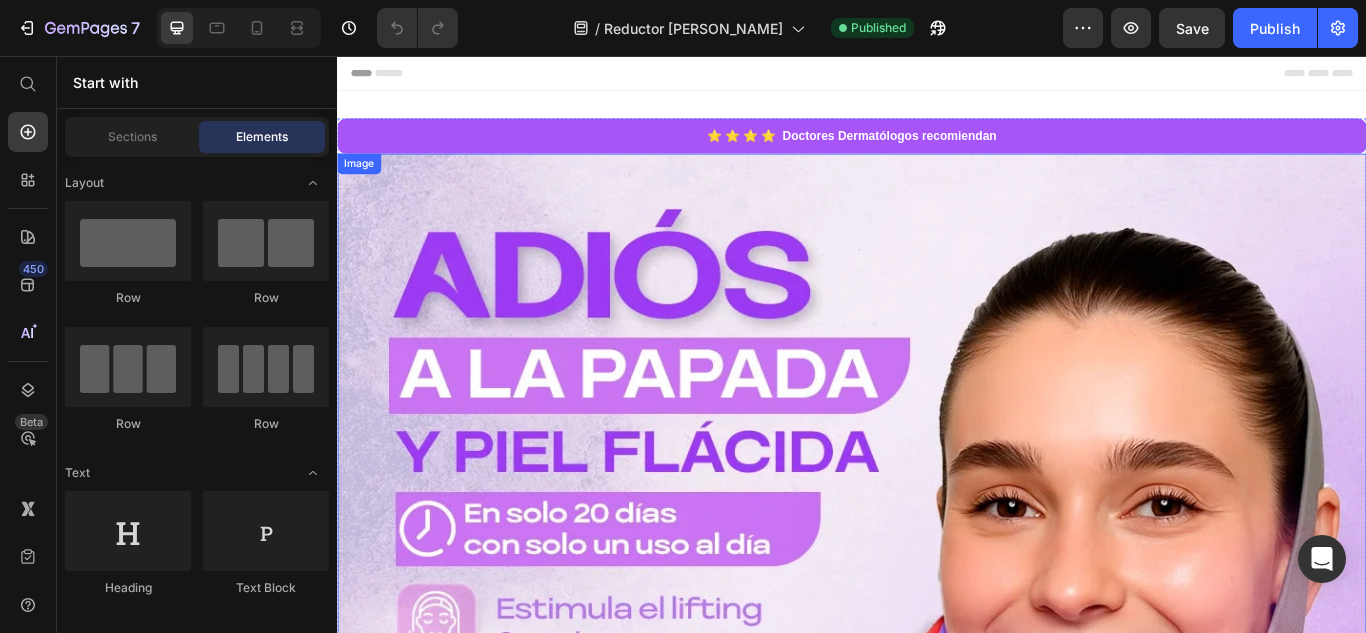 click at bounding box center (937, 770) 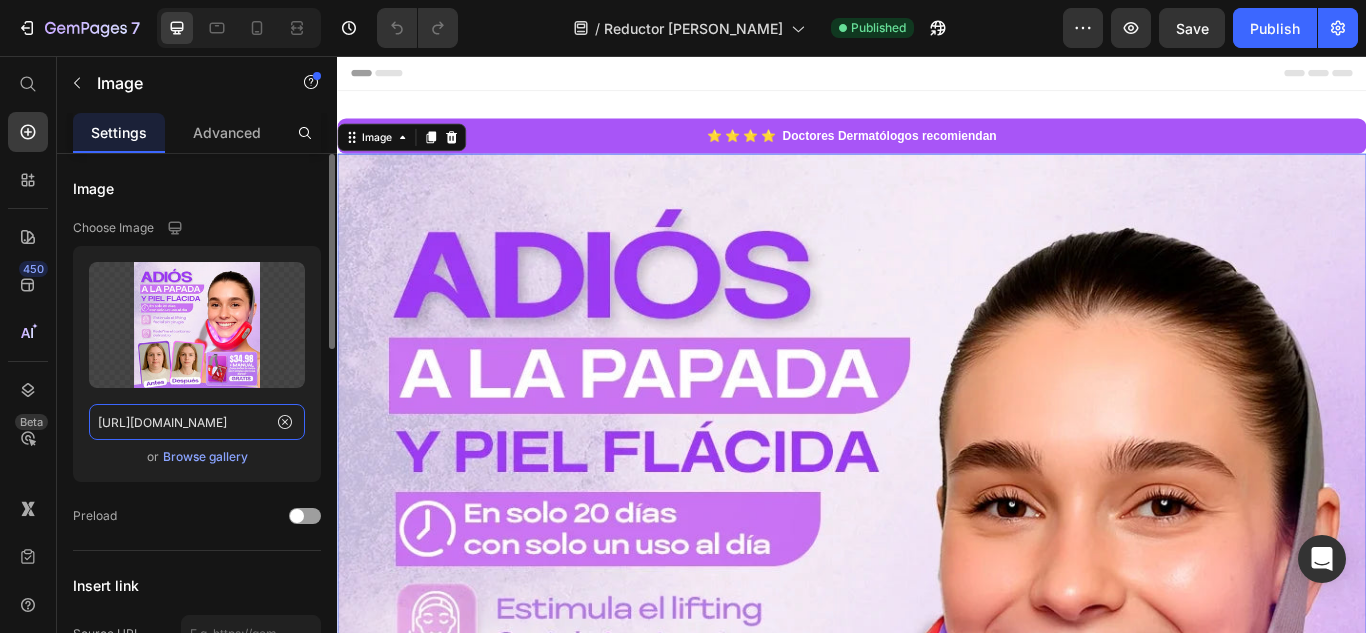 click on "[URL][DOMAIN_NAME]" 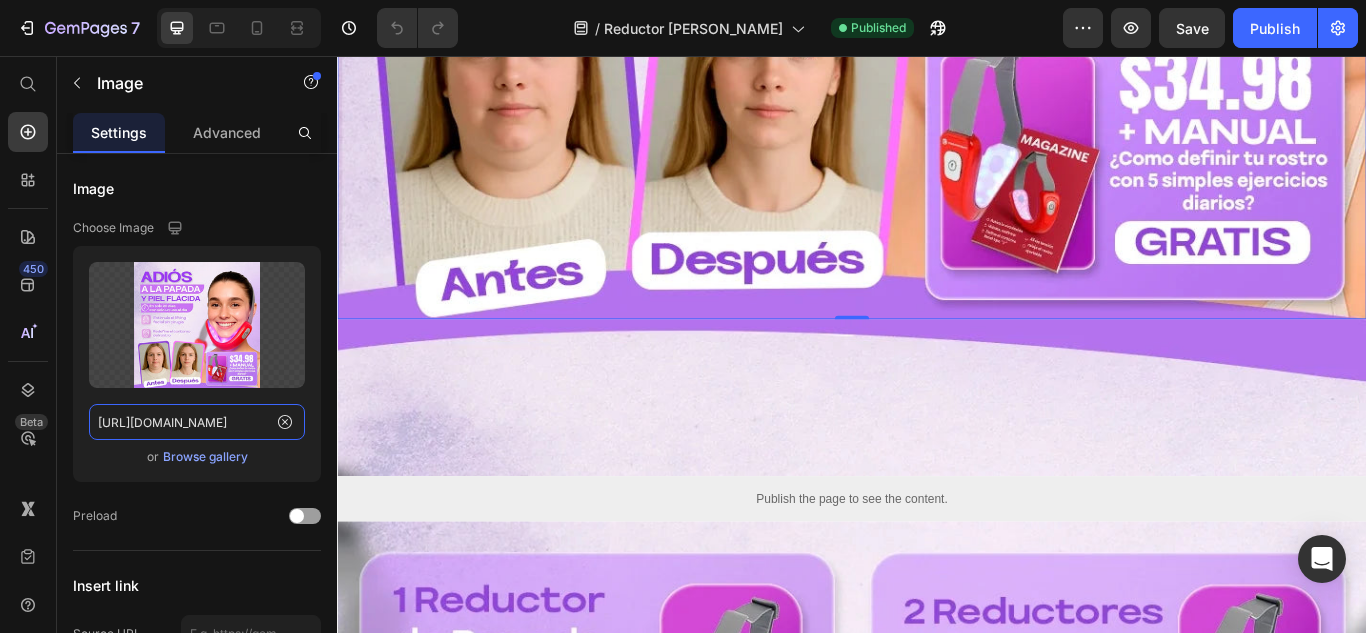 scroll, scrollTop: 1400, scrollLeft: 0, axis: vertical 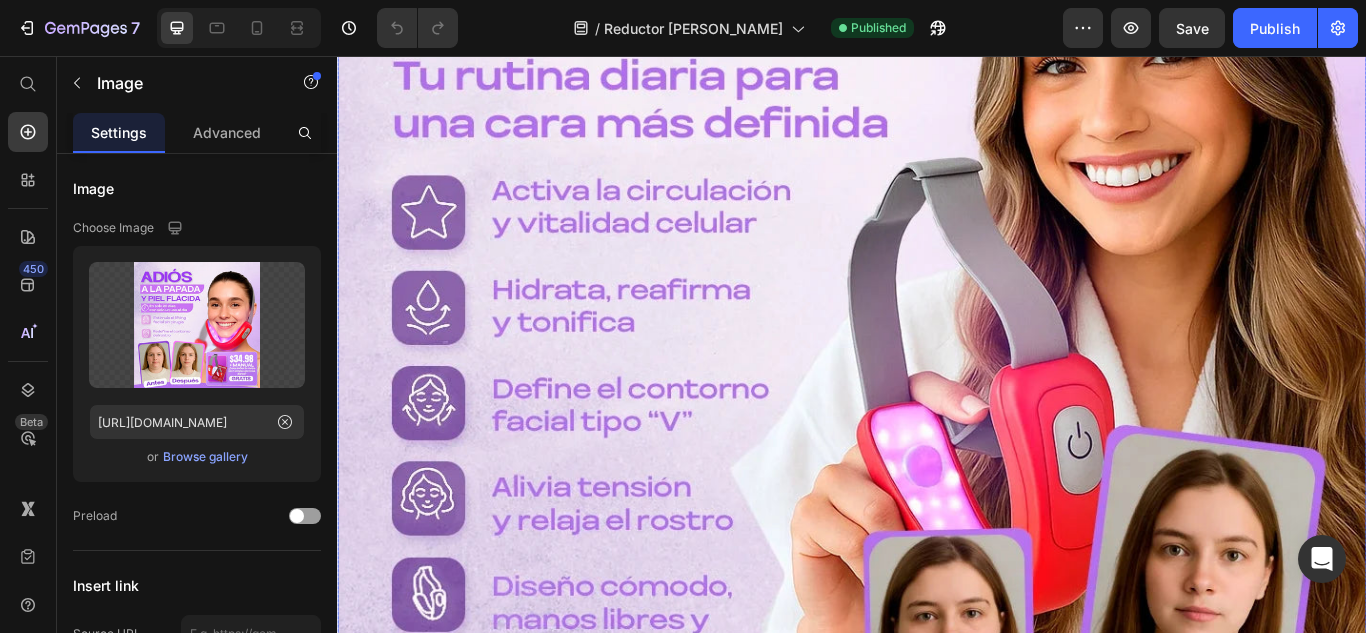 click at bounding box center (937, 382) 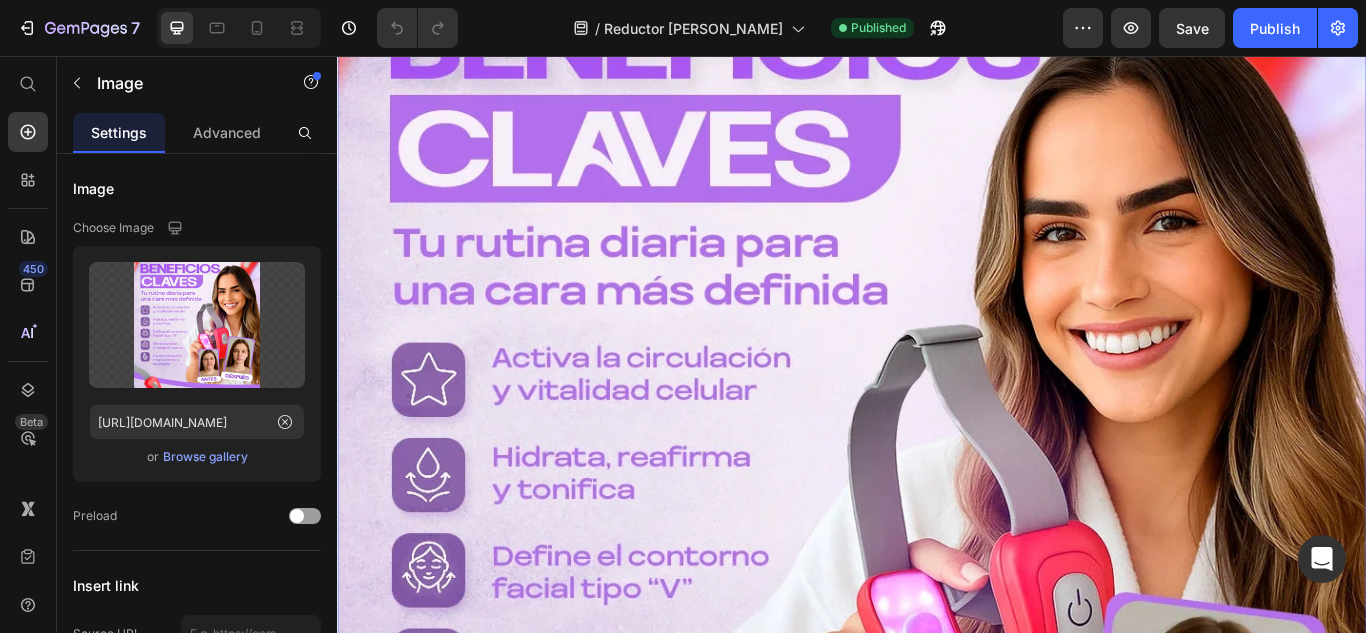 scroll, scrollTop: 1900, scrollLeft: 0, axis: vertical 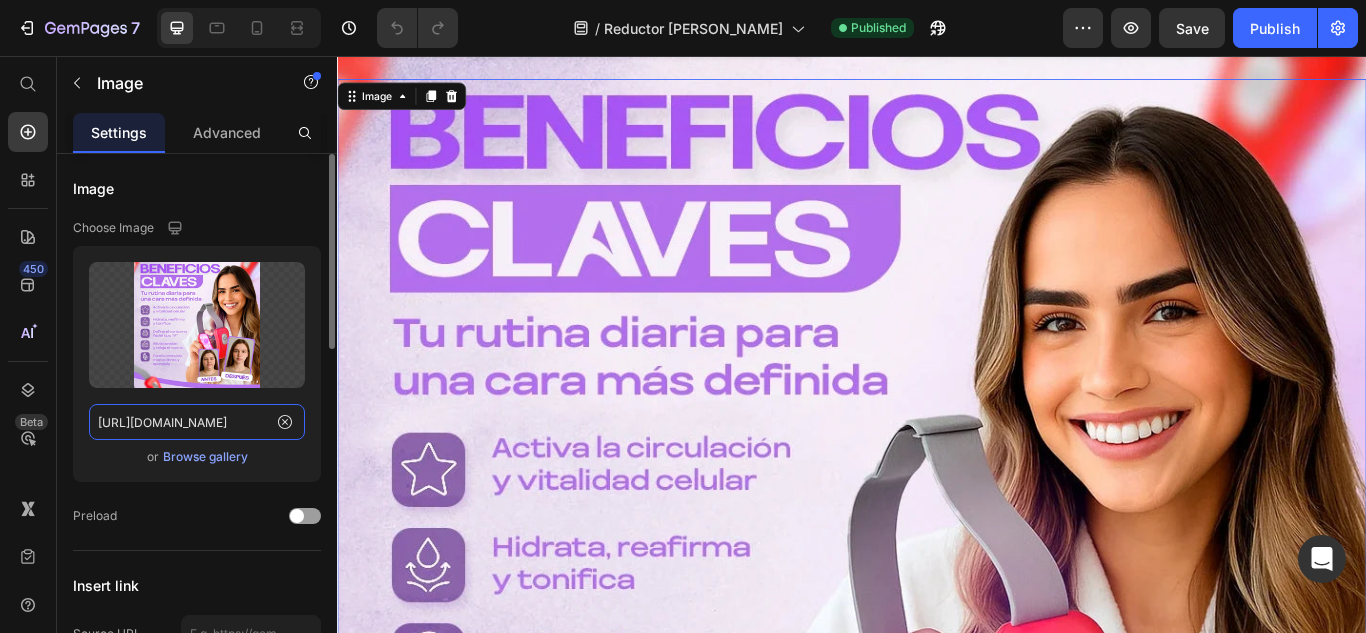 click on "[URL][DOMAIN_NAME]" 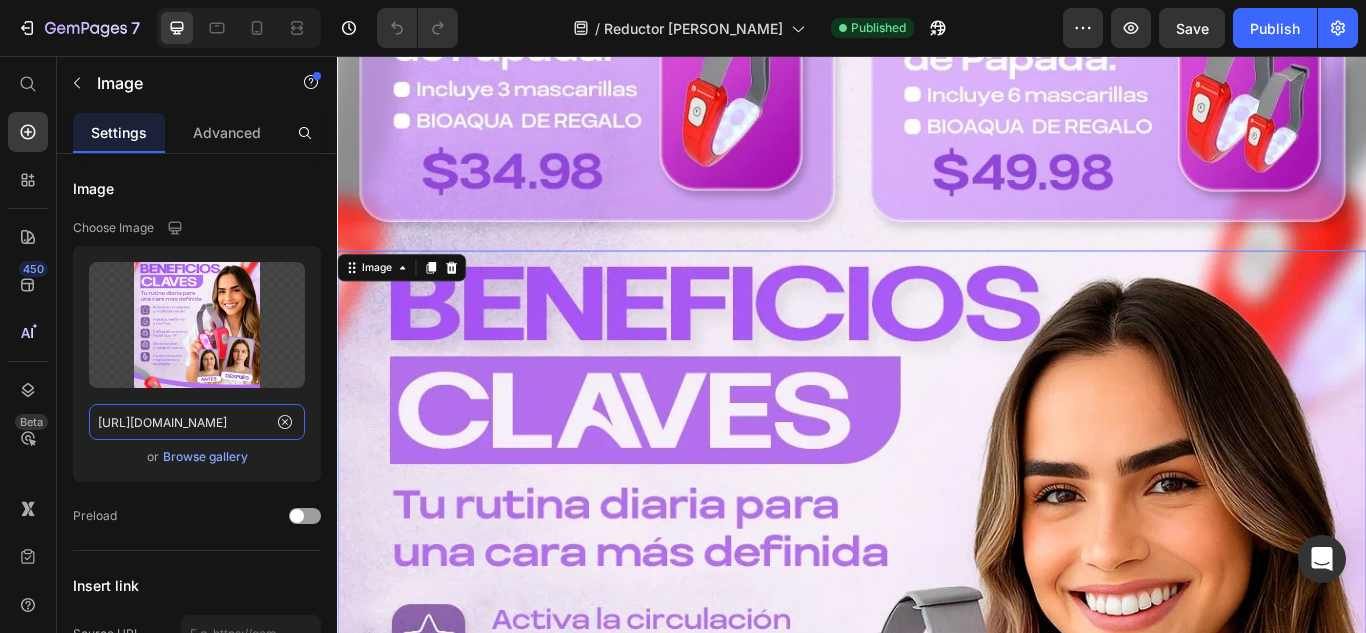 scroll, scrollTop: 1500, scrollLeft: 0, axis: vertical 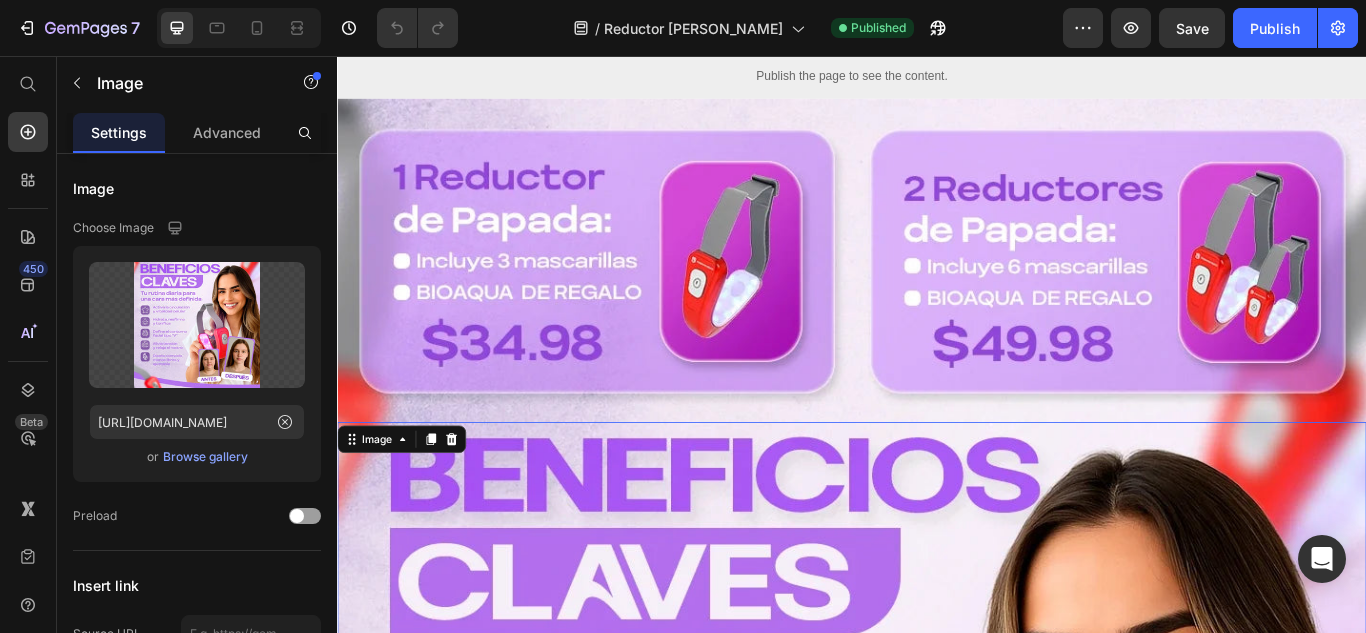 click at bounding box center [937, 1082] 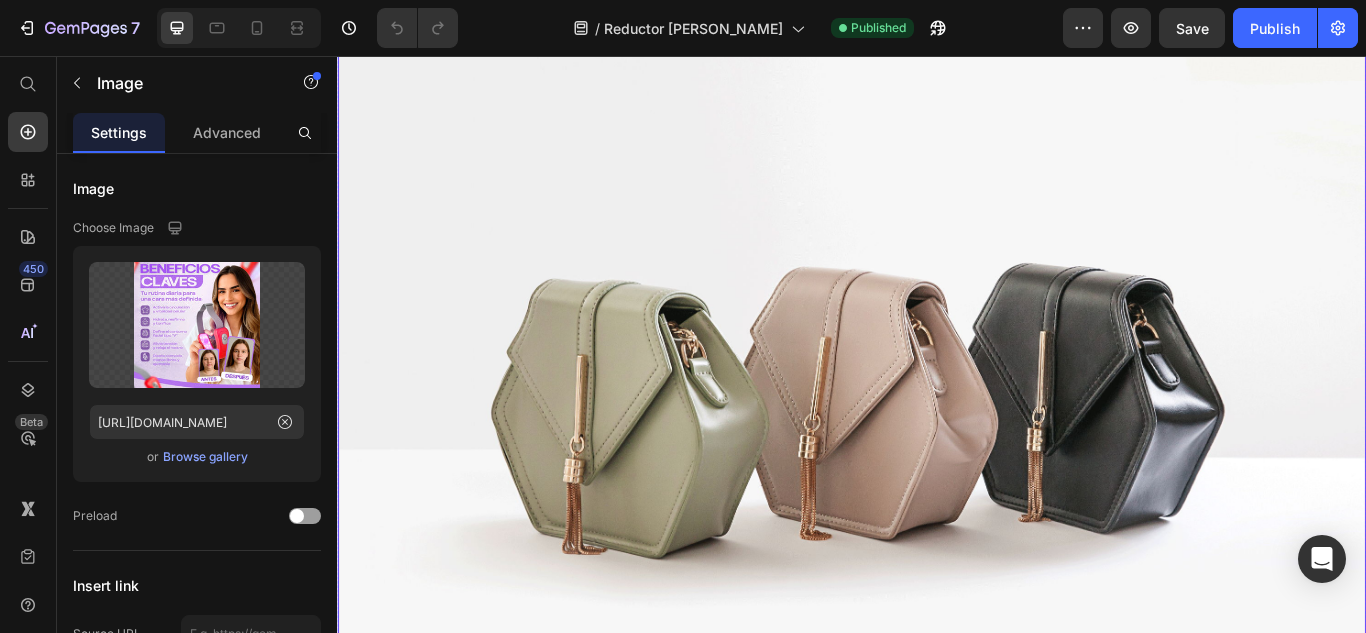 scroll, scrollTop: 4700, scrollLeft: 0, axis: vertical 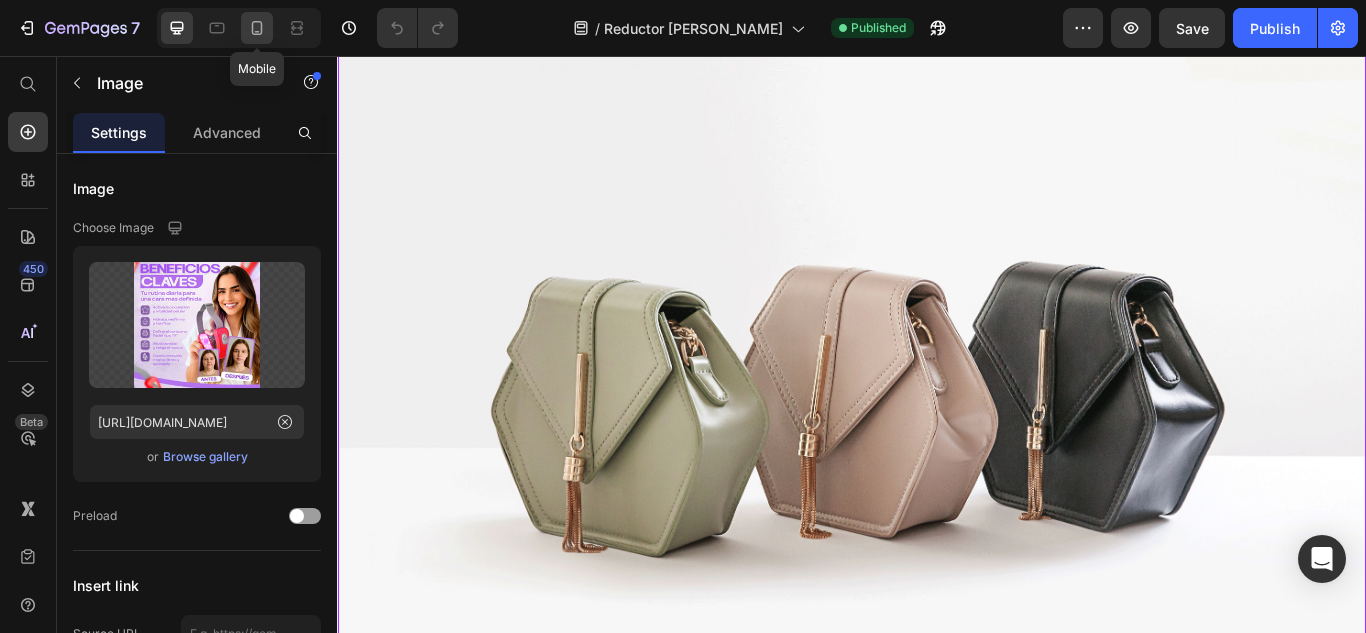 click 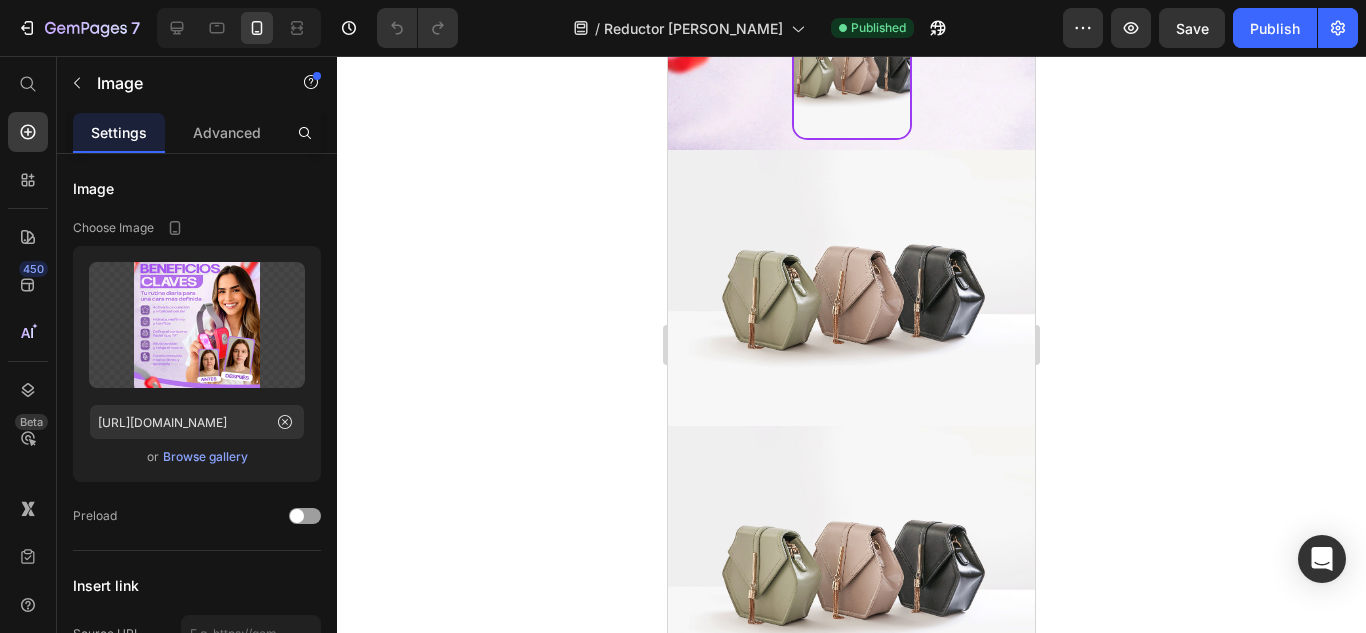 scroll, scrollTop: 1700, scrollLeft: 0, axis: vertical 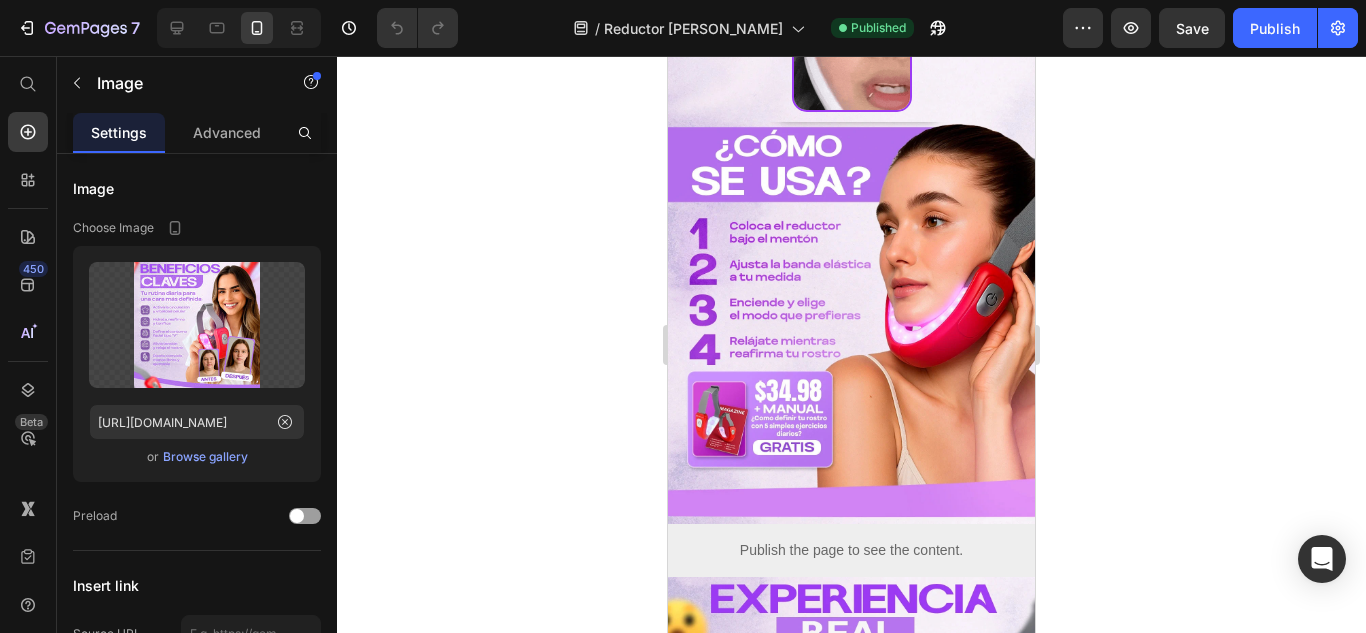 click at bounding box center (851, 305) 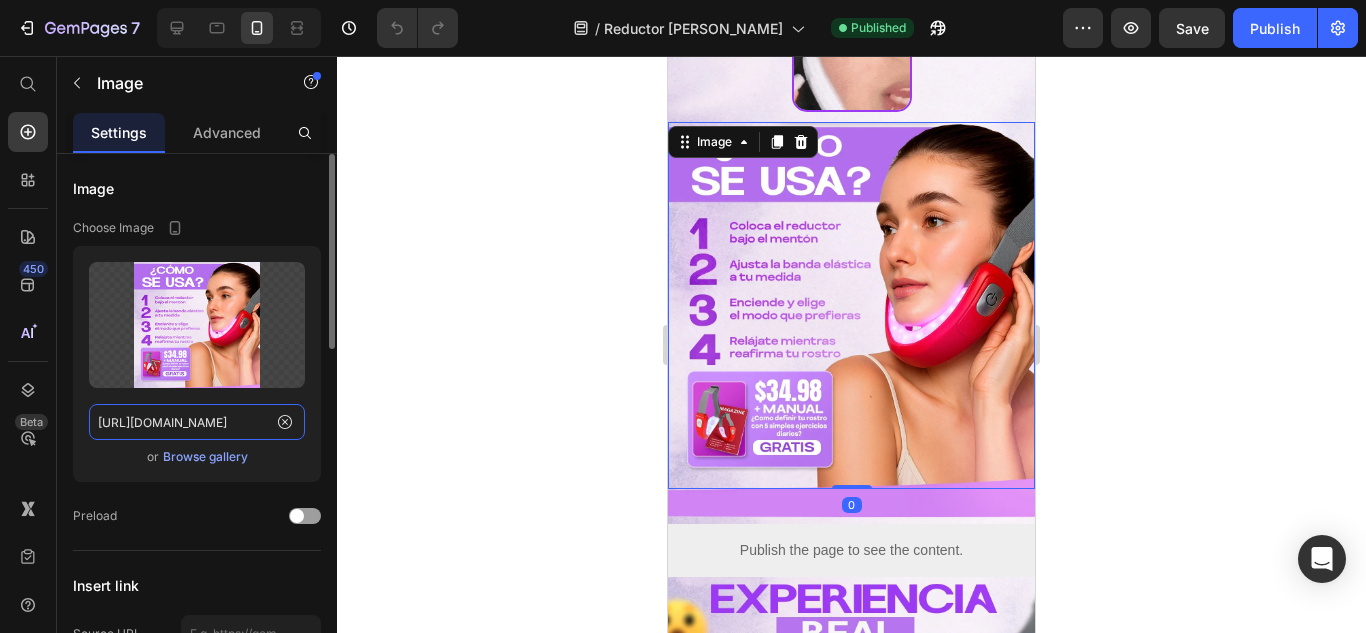 click on "[URL][DOMAIN_NAME]" 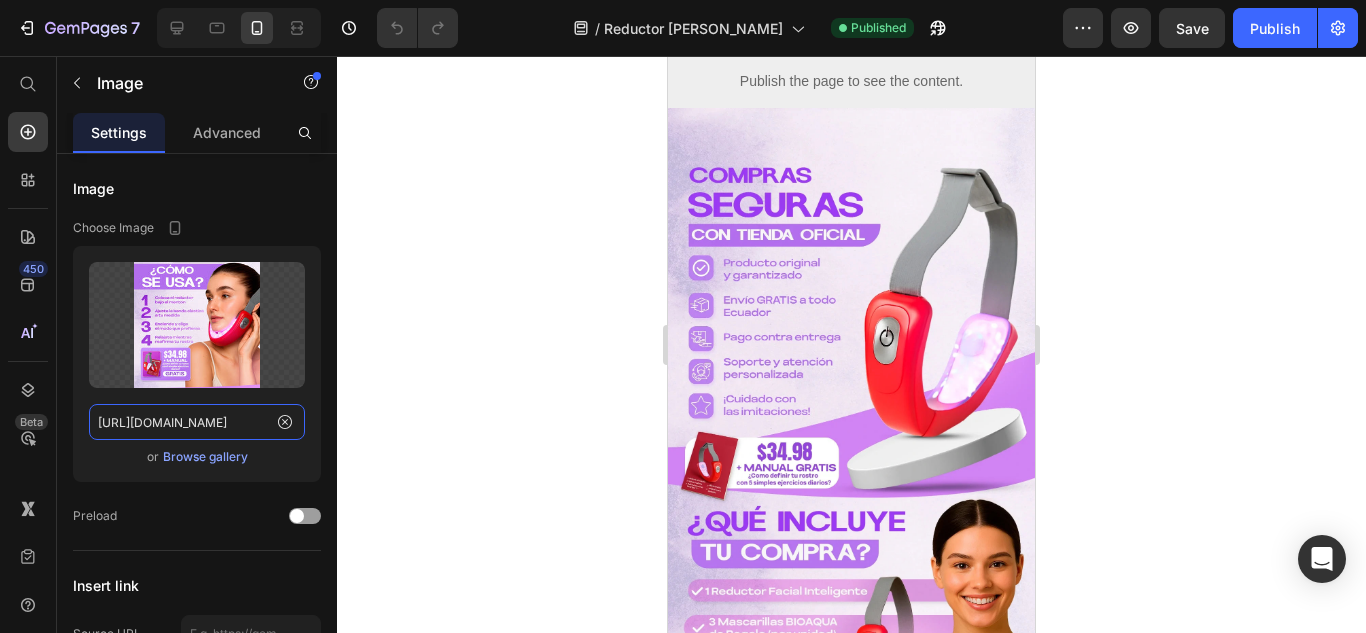 scroll, scrollTop: 2800, scrollLeft: 0, axis: vertical 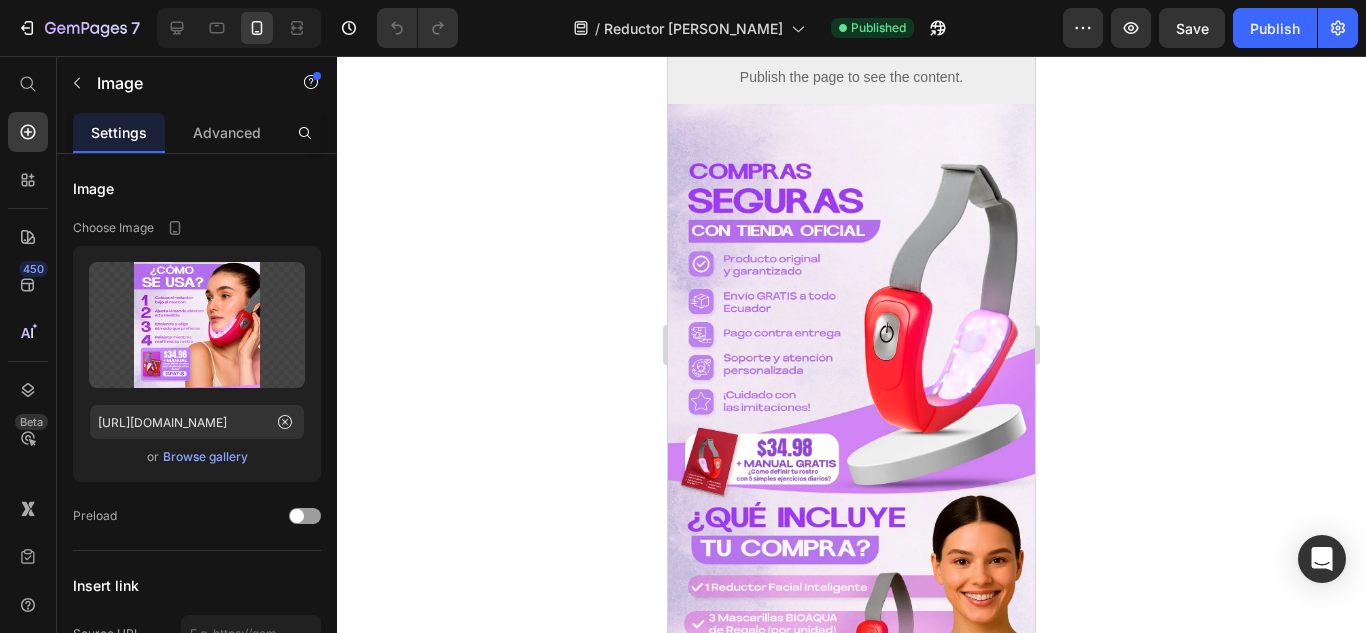 click at bounding box center (851, 325) 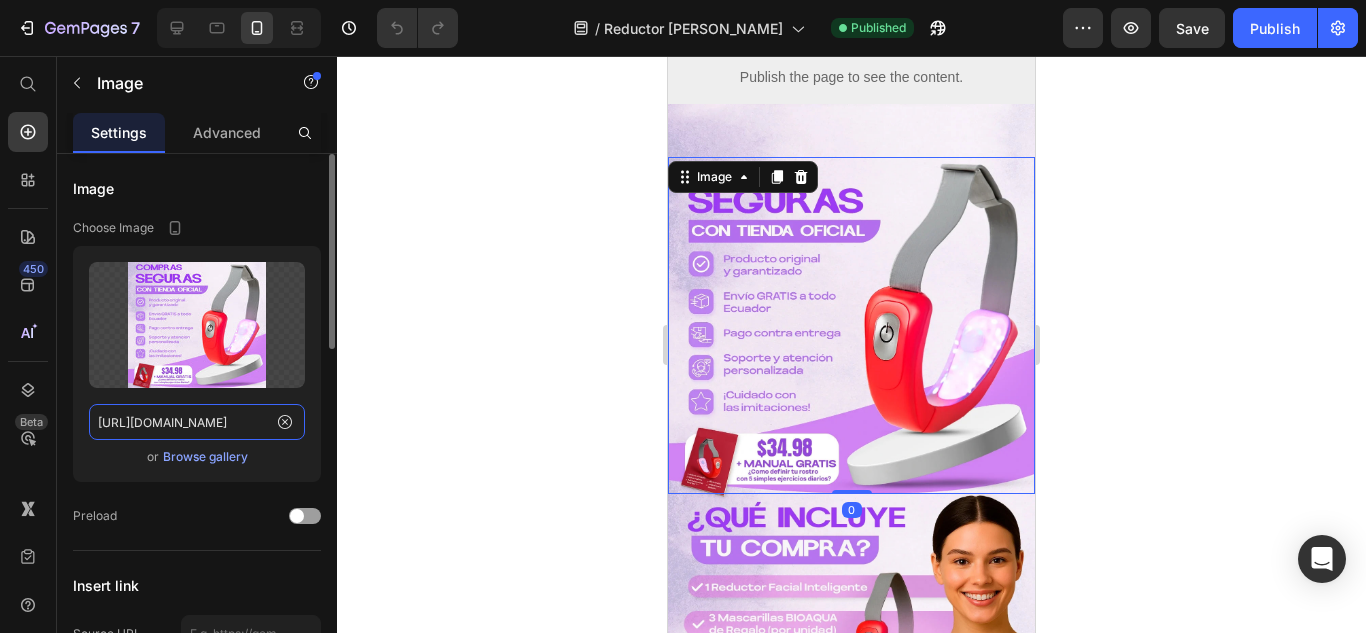 click on "[URL][DOMAIN_NAME]" 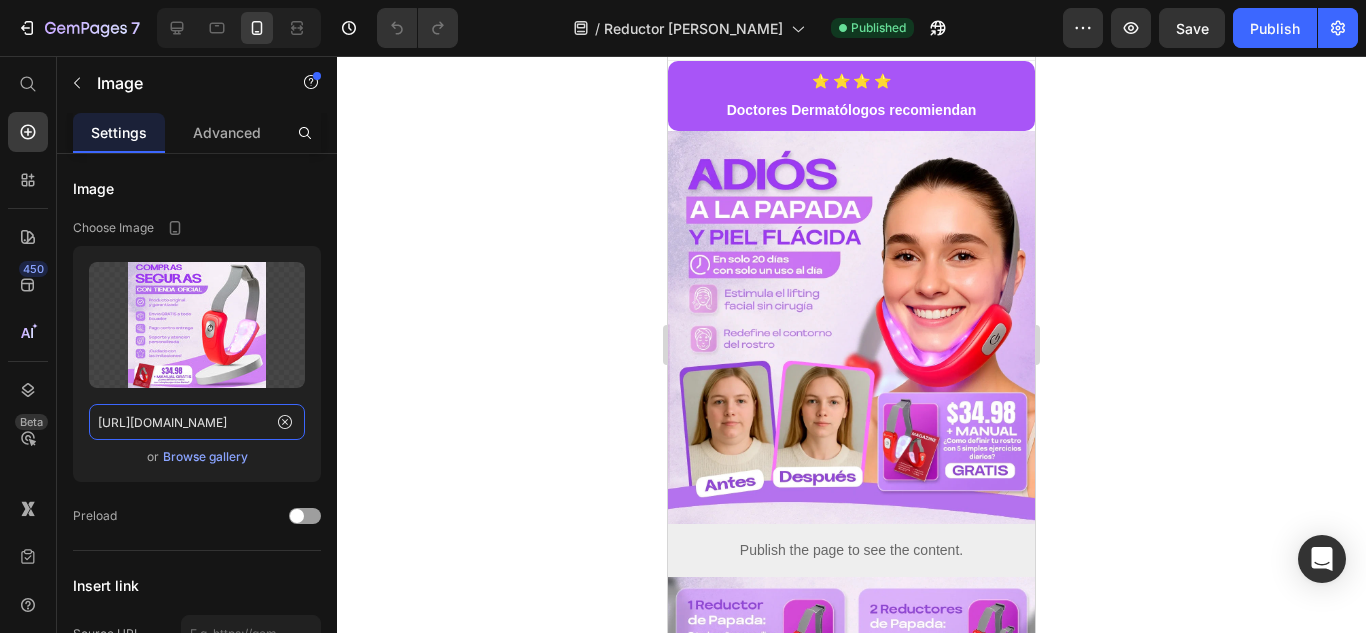 scroll, scrollTop: 0, scrollLeft: 0, axis: both 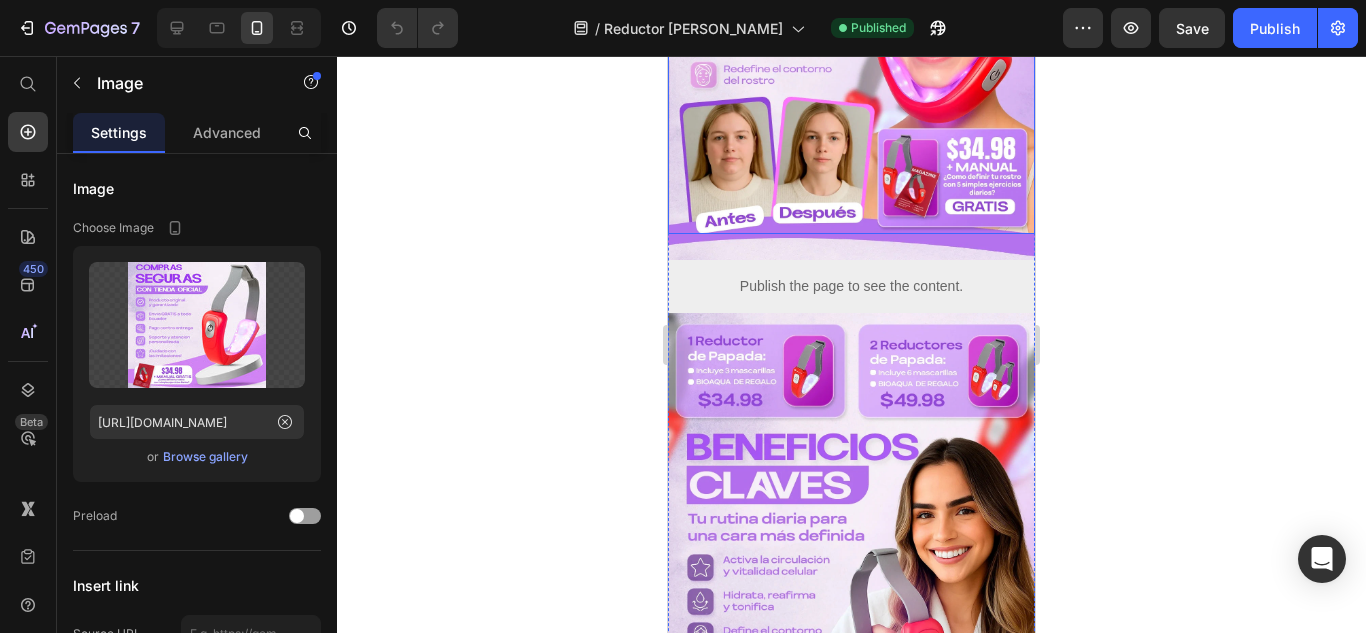click at bounding box center (851, 370) 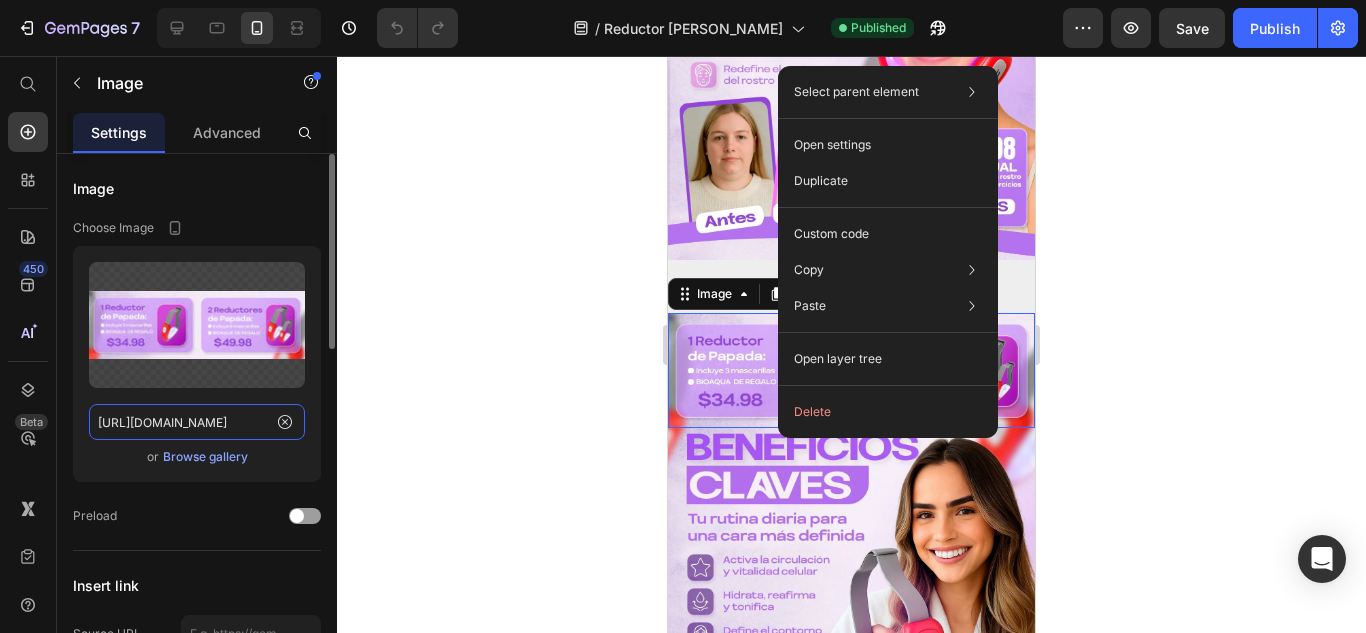click on "[URL][DOMAIN_NAME]" 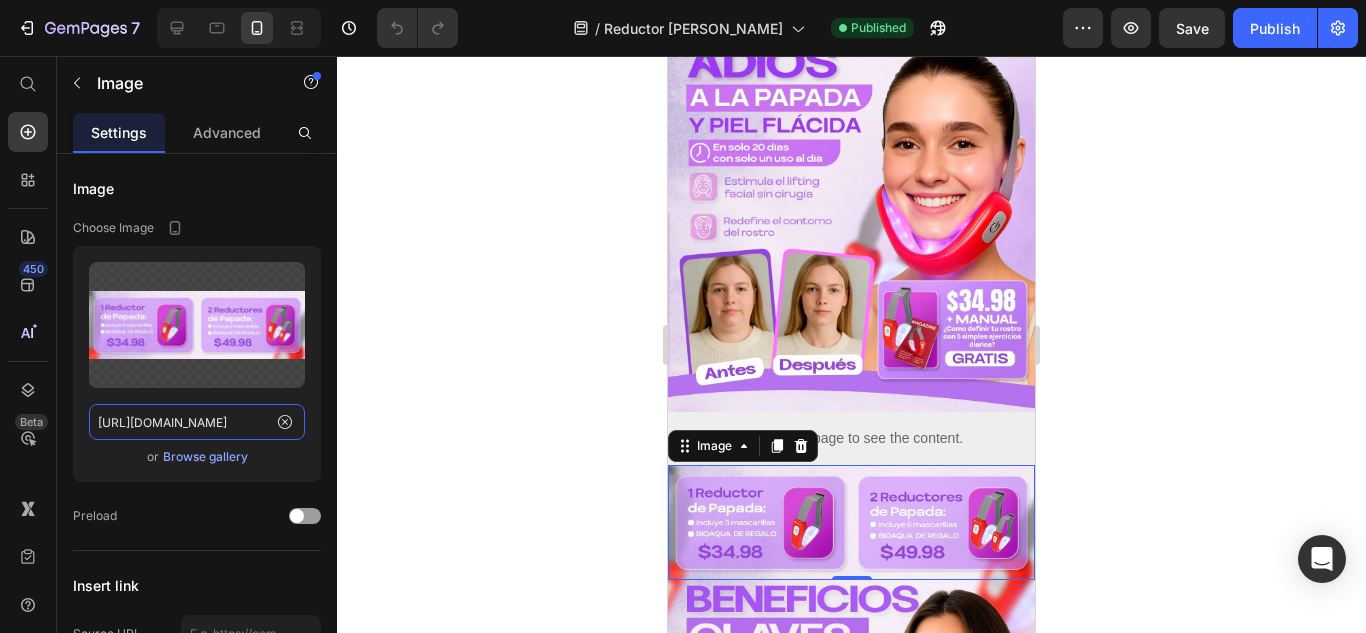scroll, scrollTop: 0, scrollLeft: 0, axis: both 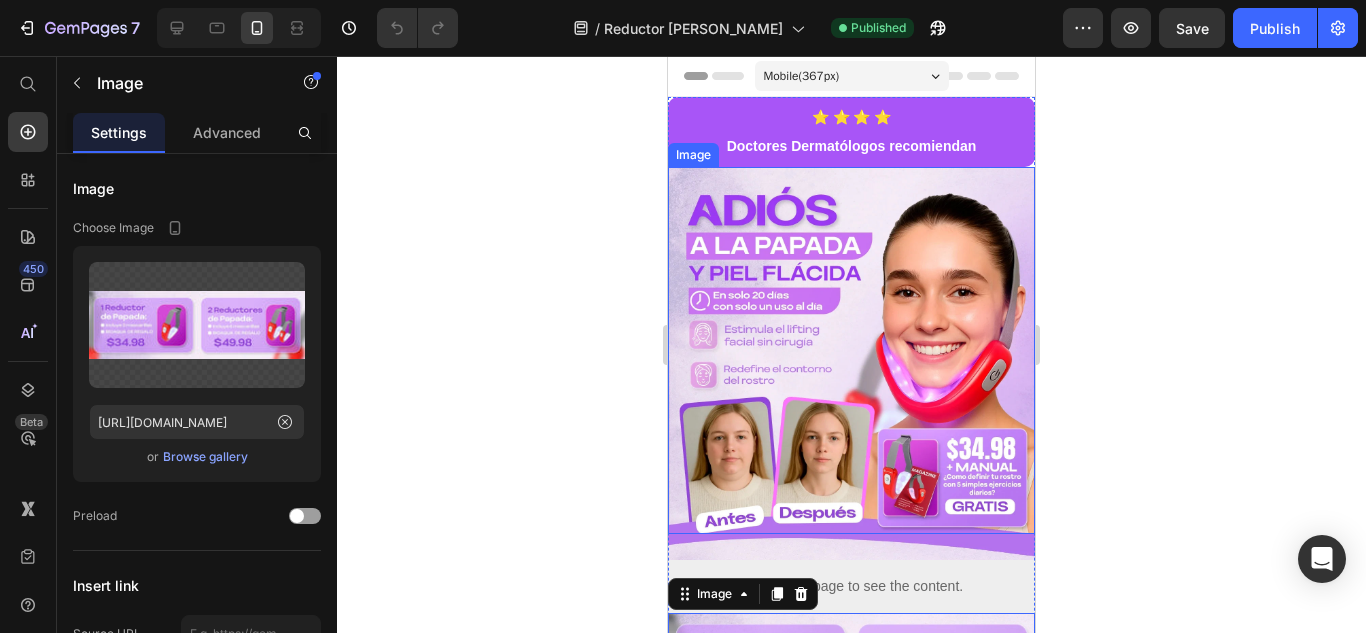 click at bounding box center [851, 350] 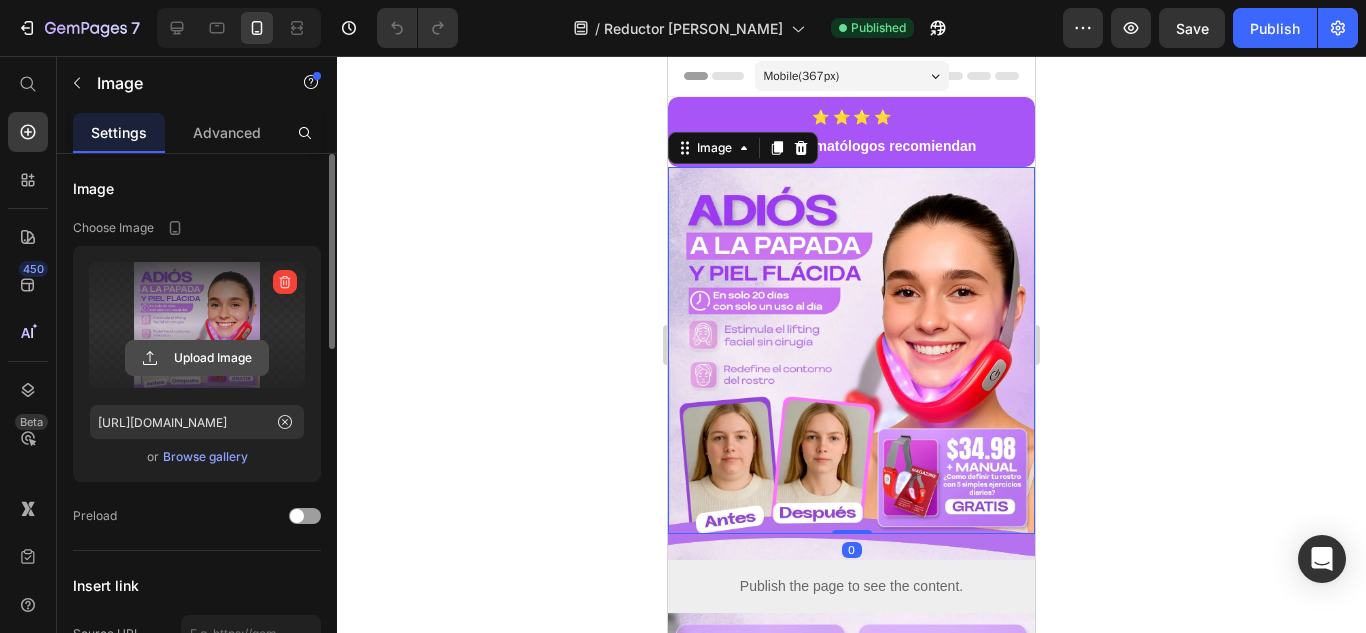 click 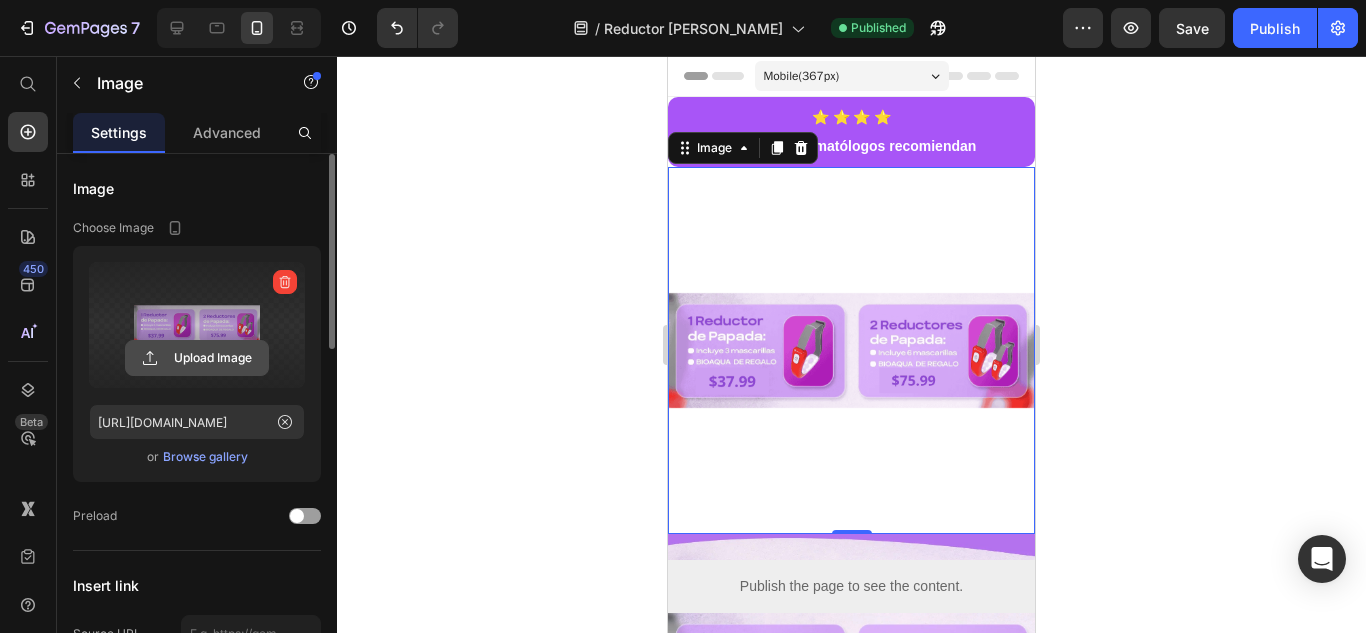 click 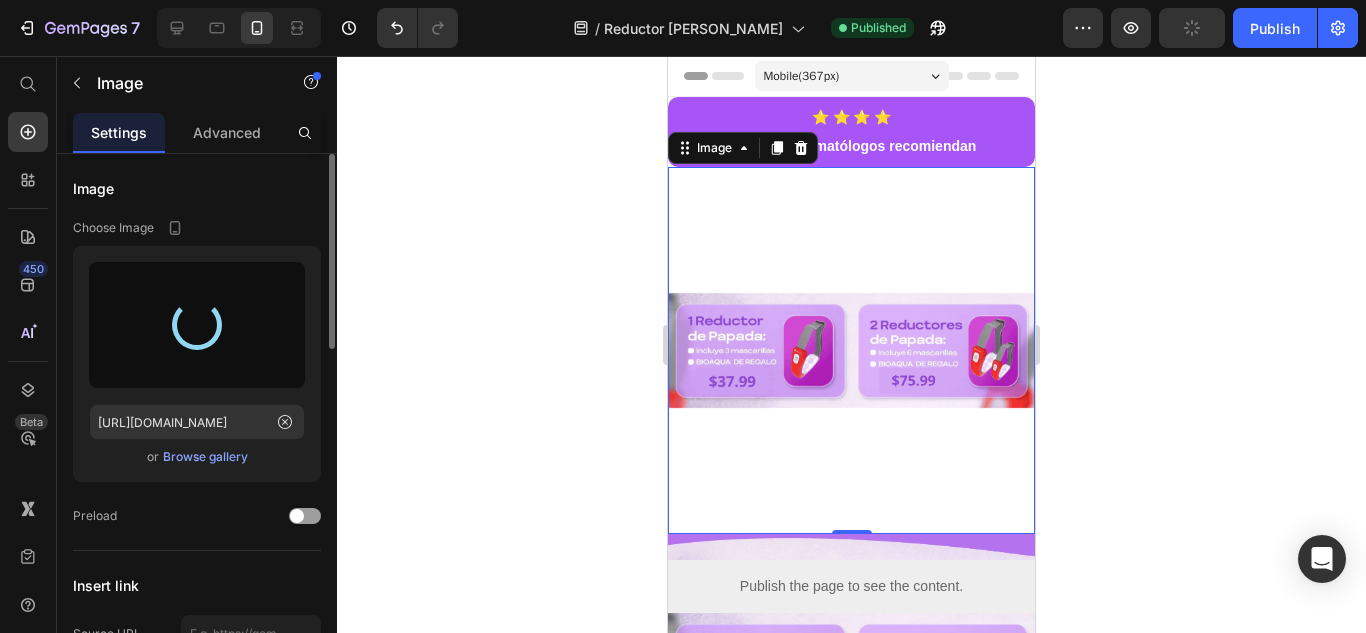 type on "[URL][DOMAIN_NAME]" 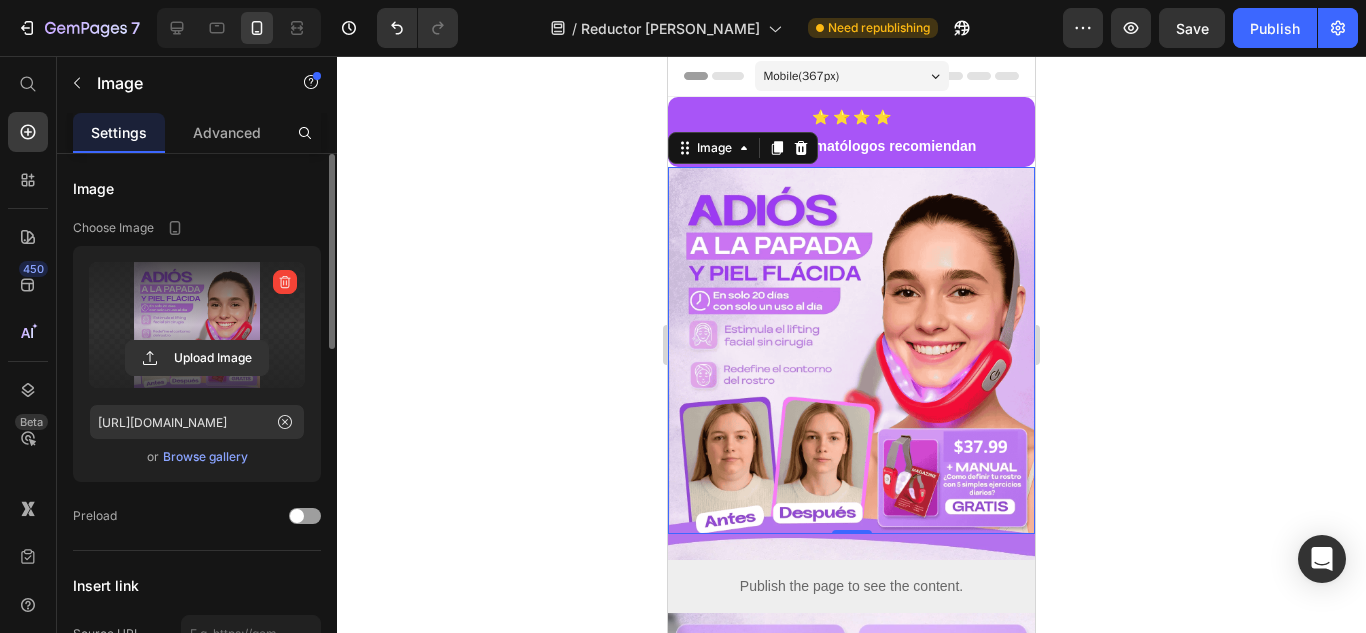 click 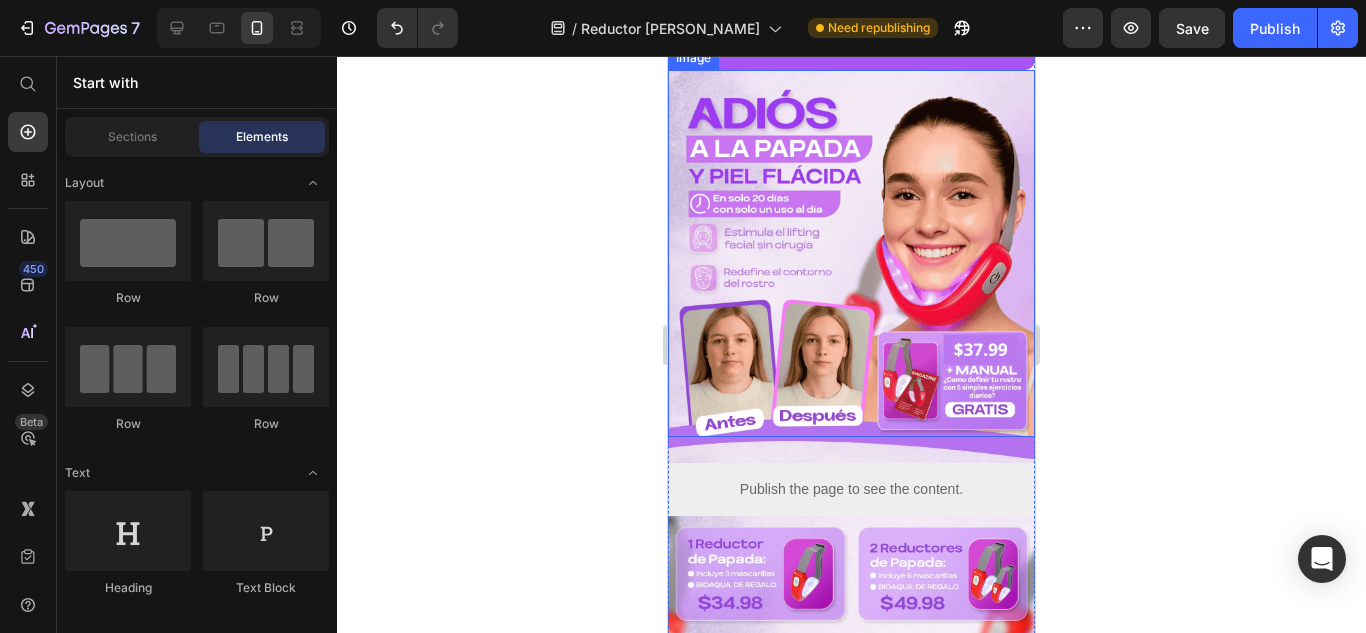 scroll, scrollTop: 400, scrollLeft: 0, axis: vertical 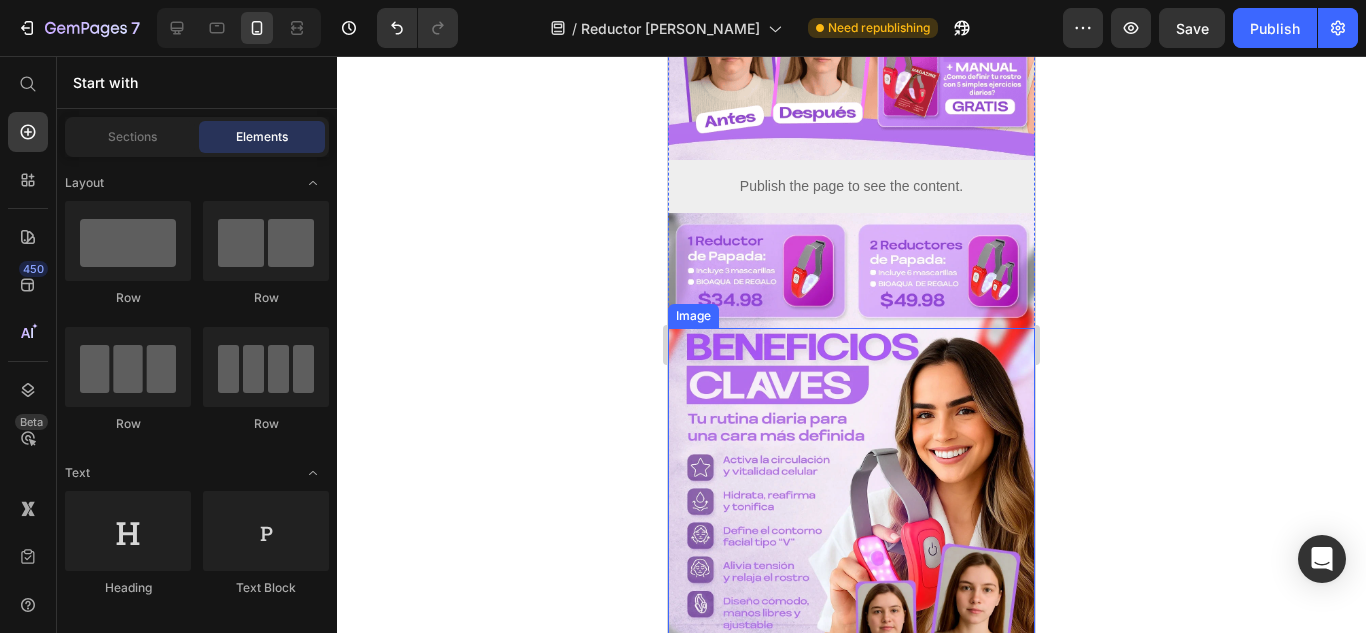 click at bounding box center [851, 270] 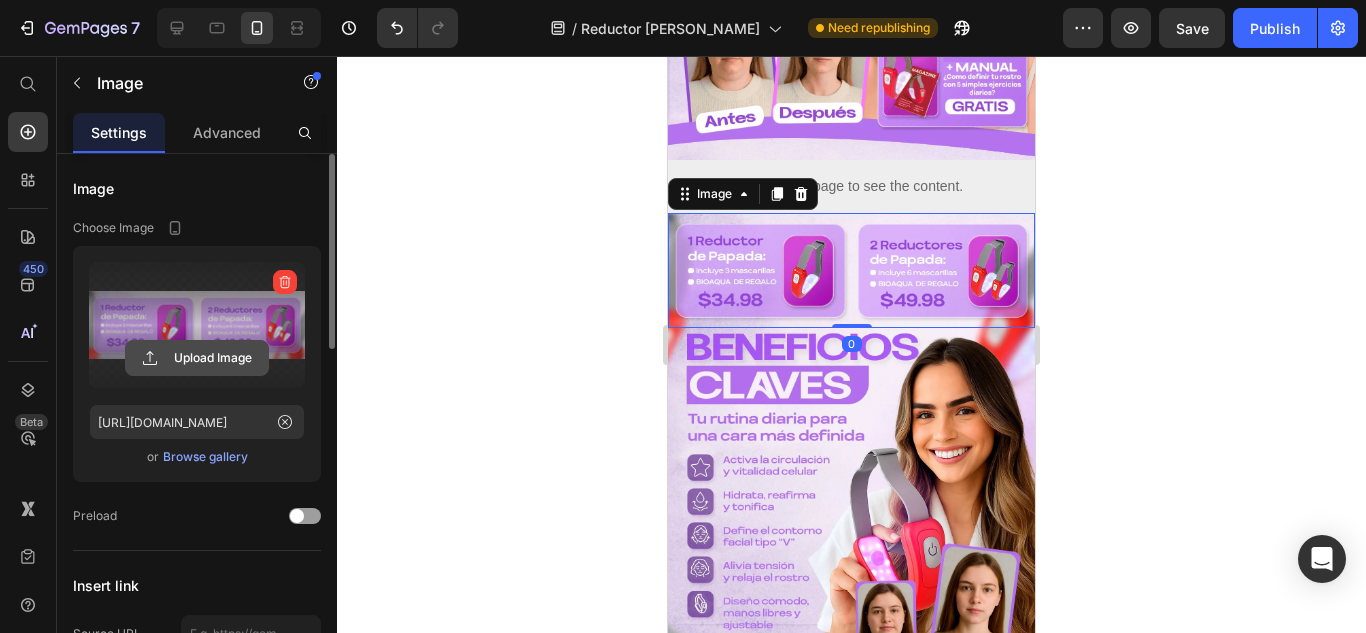 click 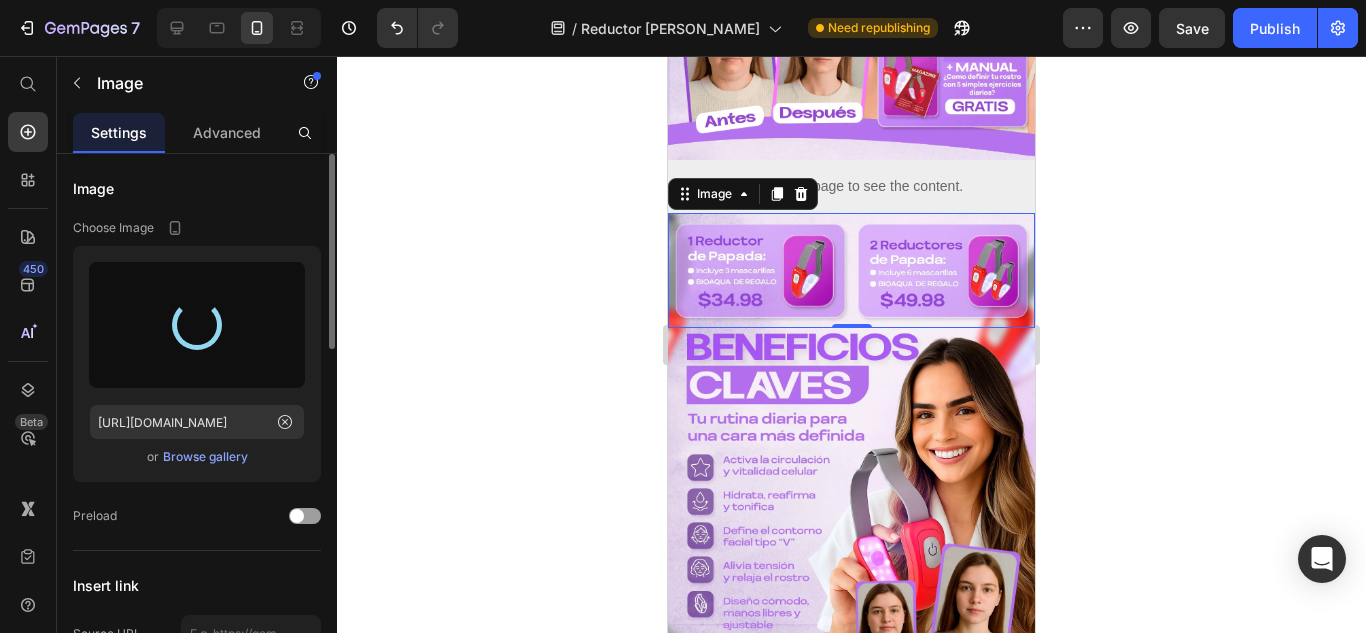 type on "[URL][DOMAIN_NAME]" 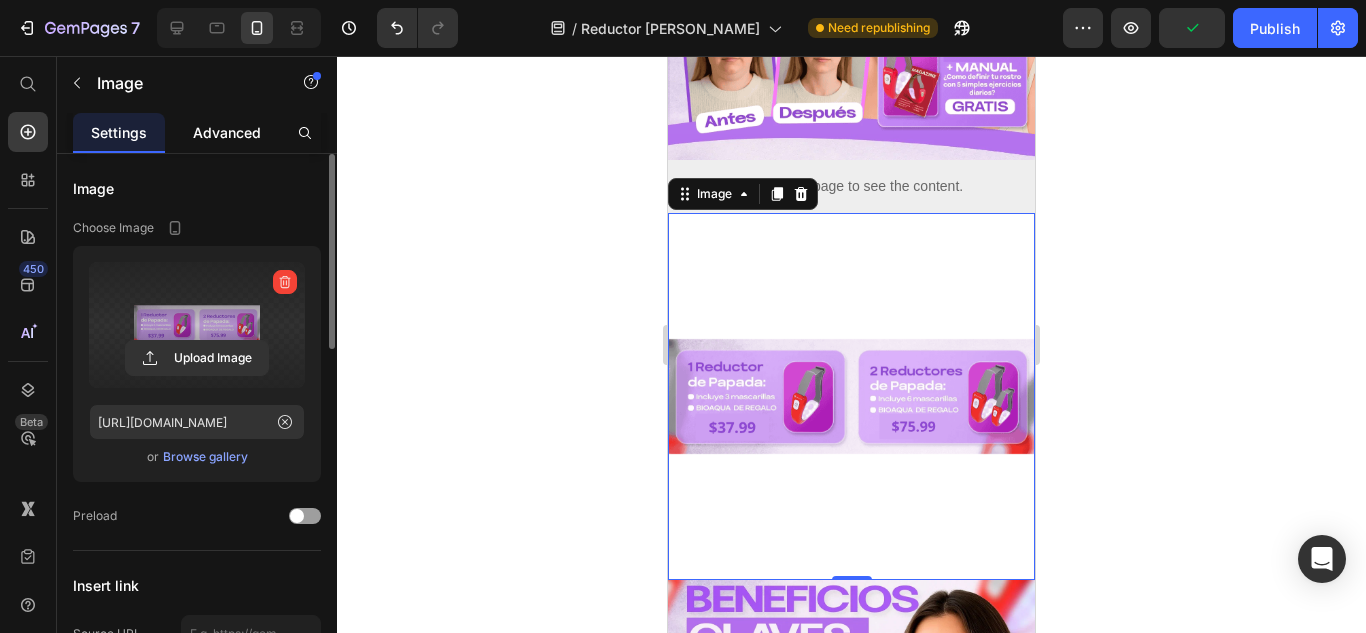 click on "Advanced" at bounding box center (227, 132) 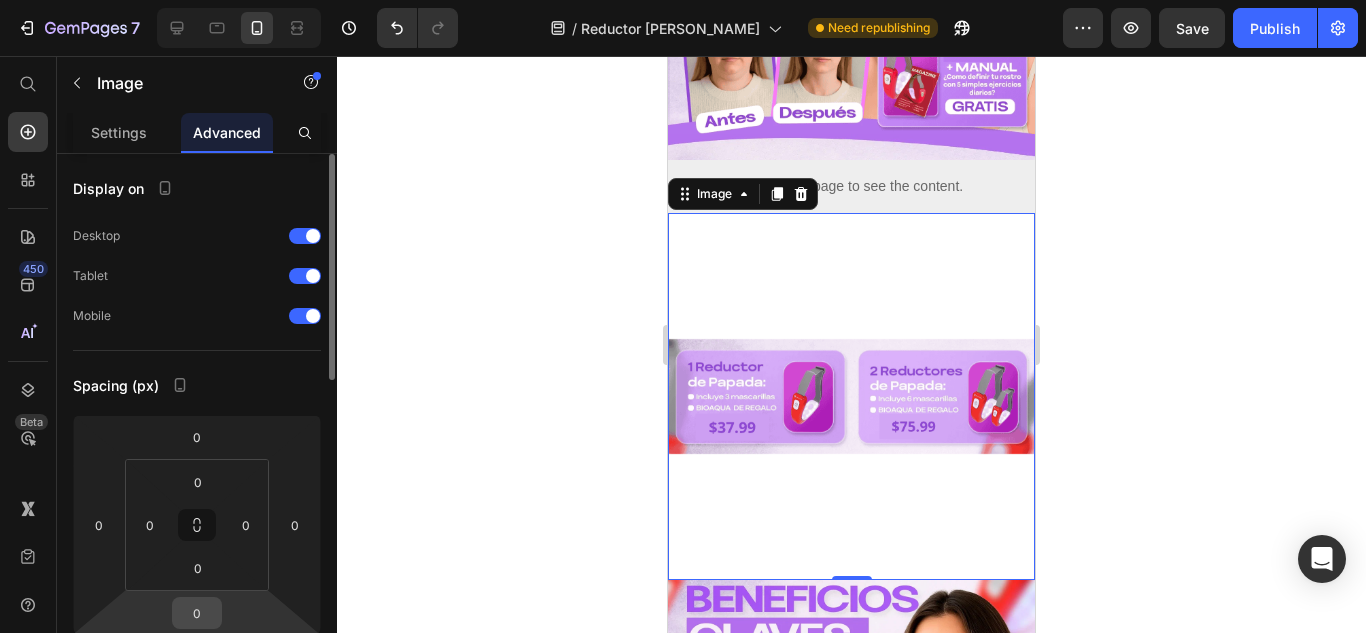 click on "0" at bounding box center [197, 613] 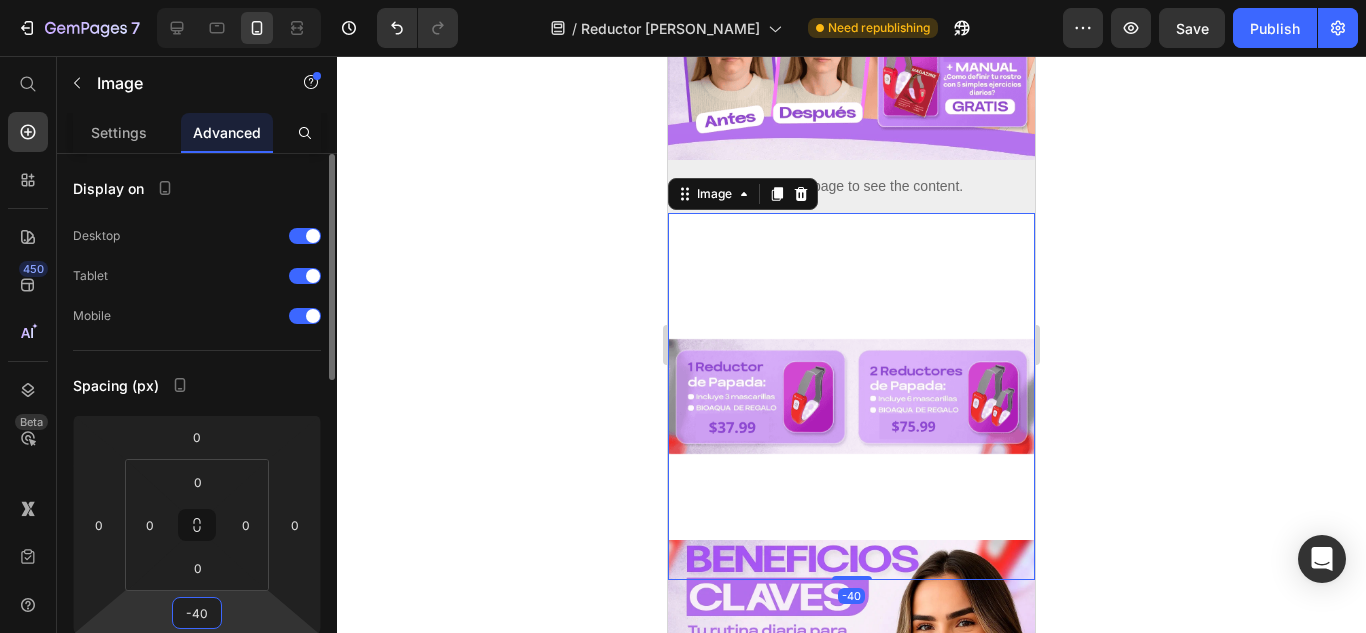 type on "-4" 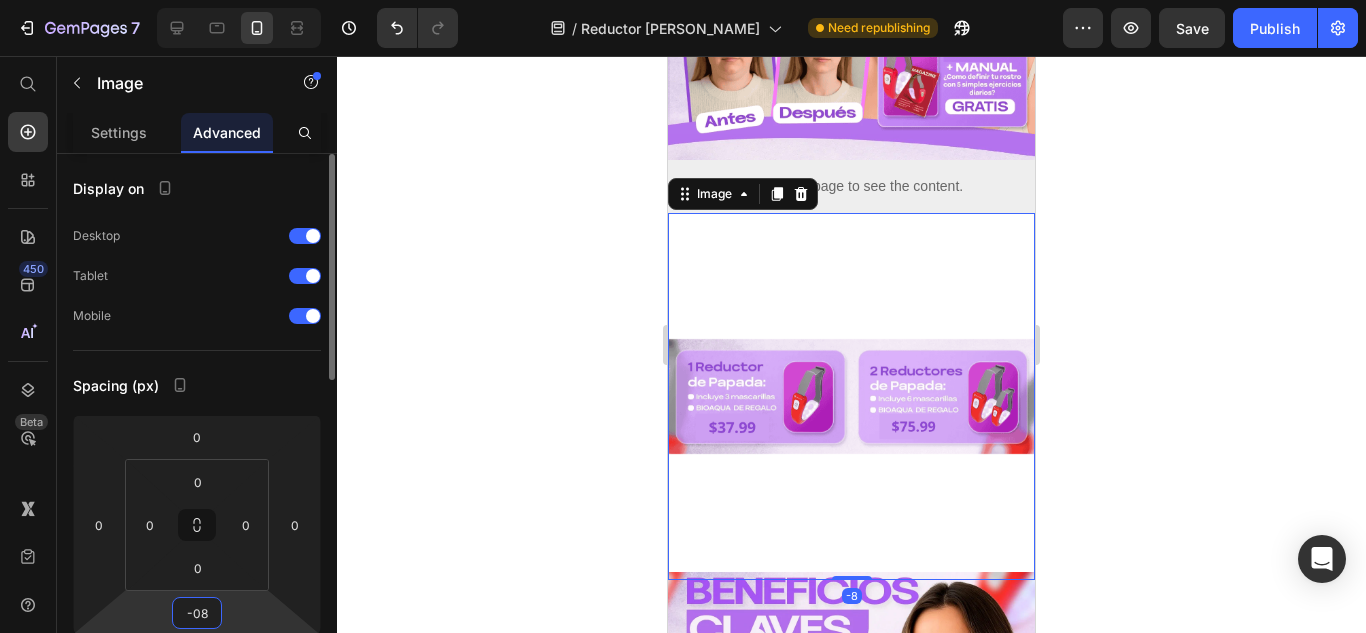 type on "-0" 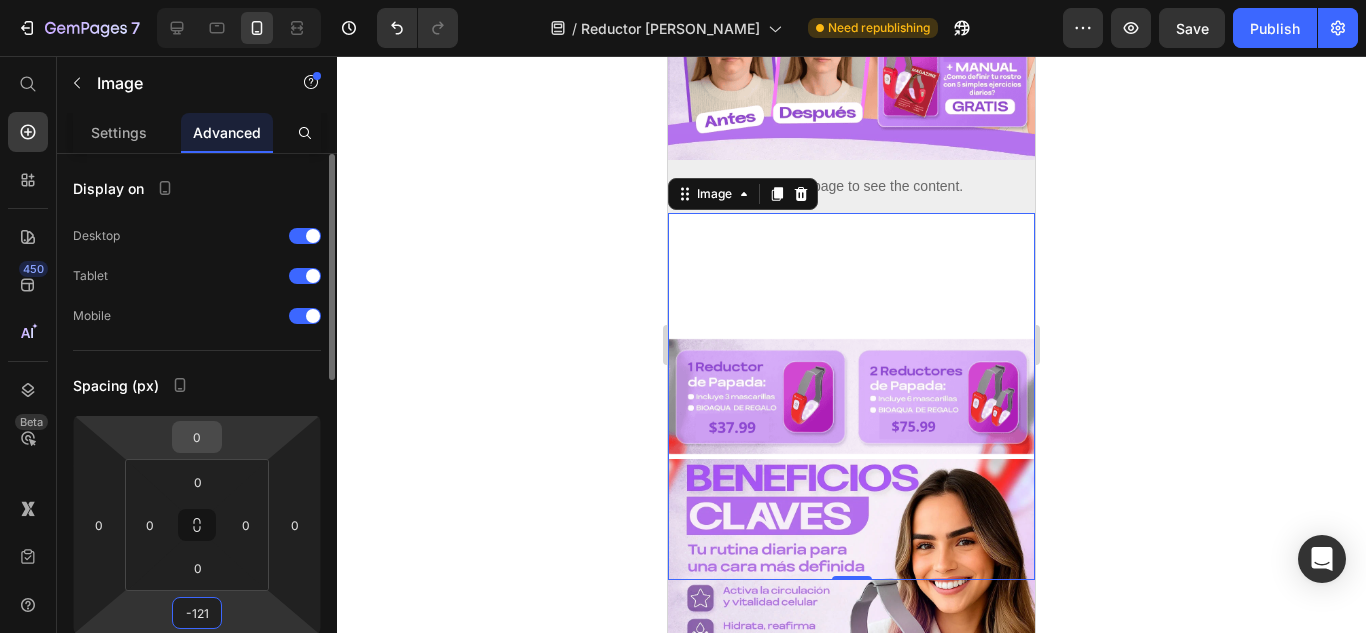 type on "-121" 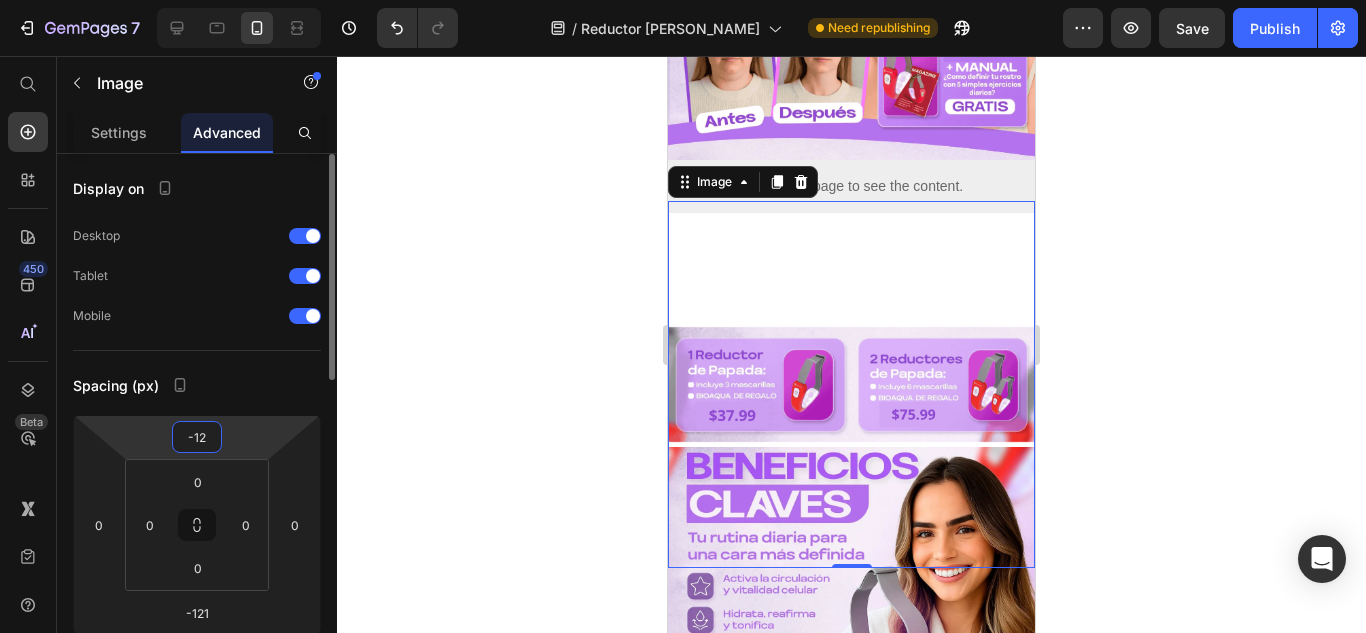 type on "-121" 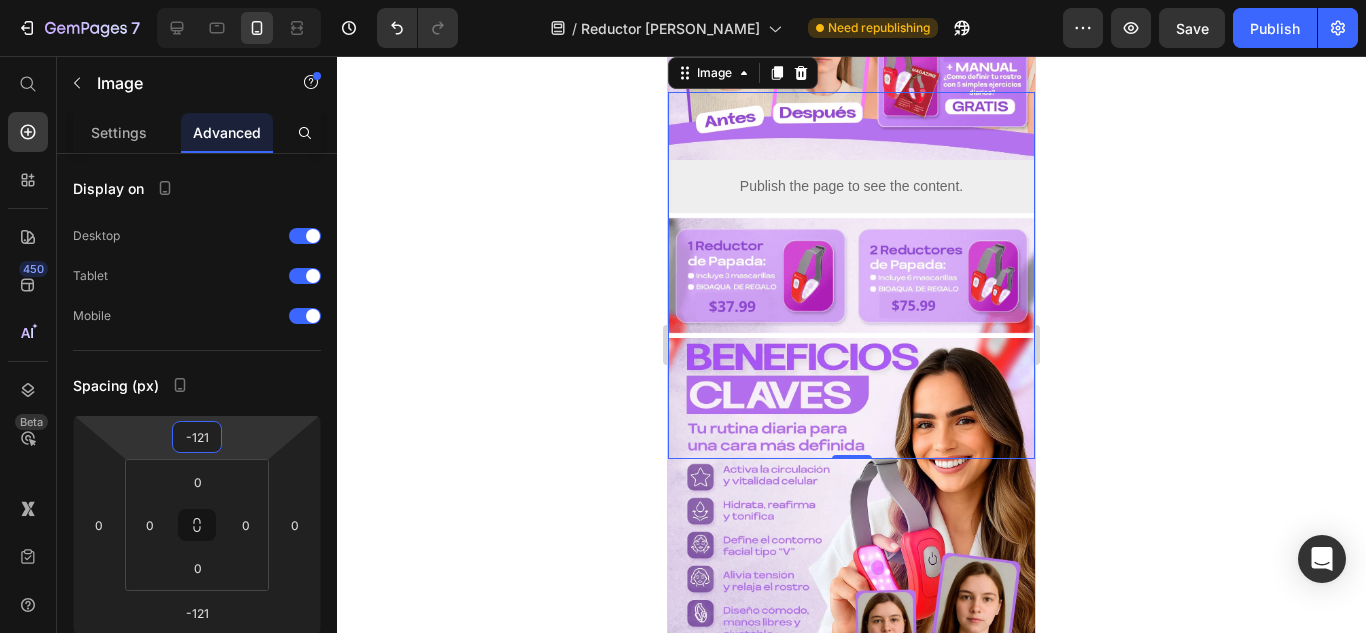 click 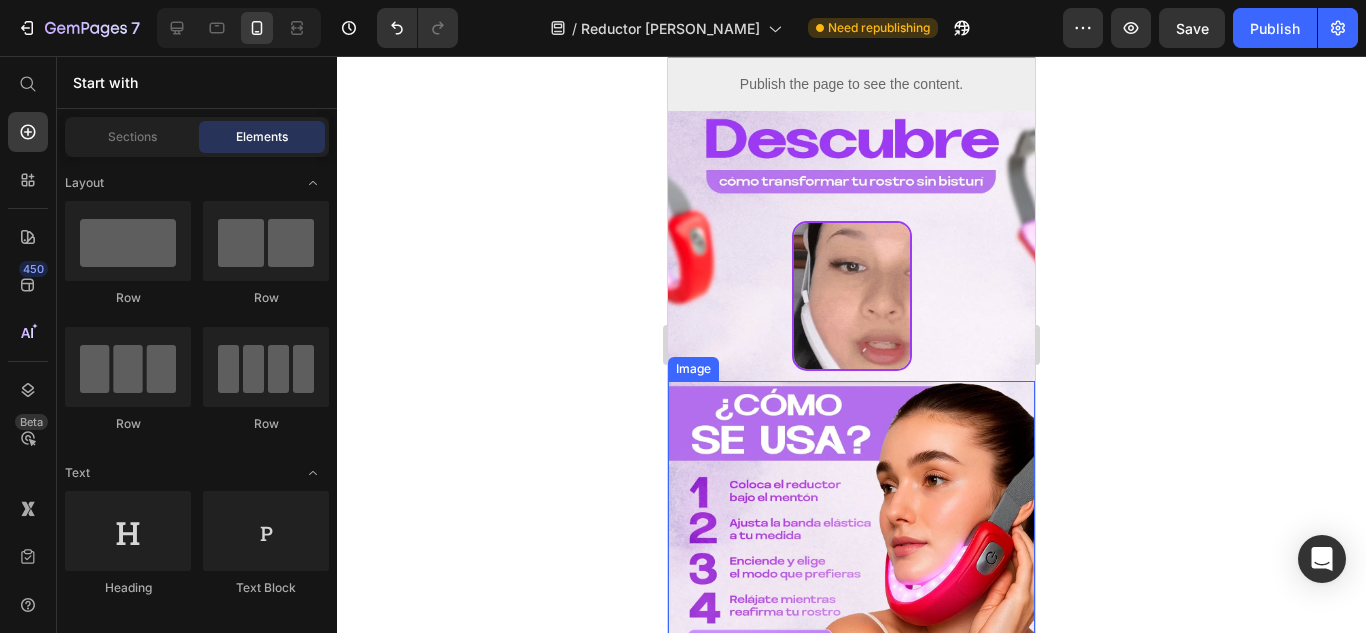 scroll, scrollTop: 1500, scrollLeft: 0, axis: vertical 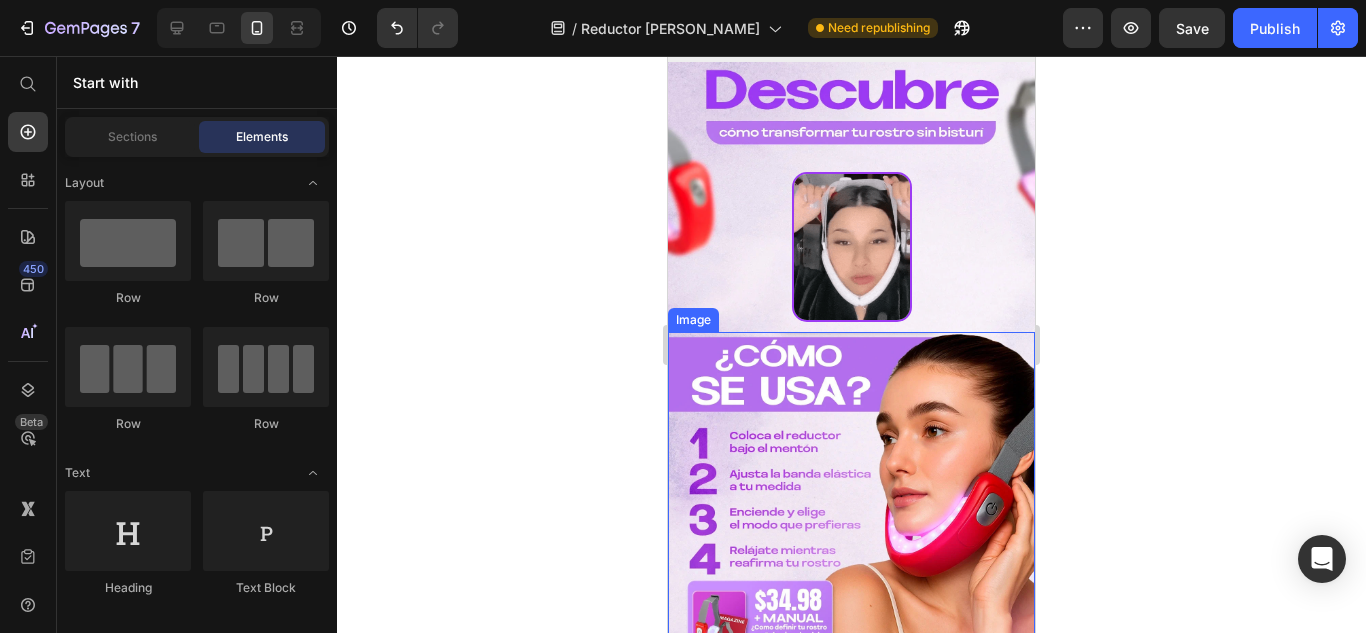 click at bounding box center [851, 515] 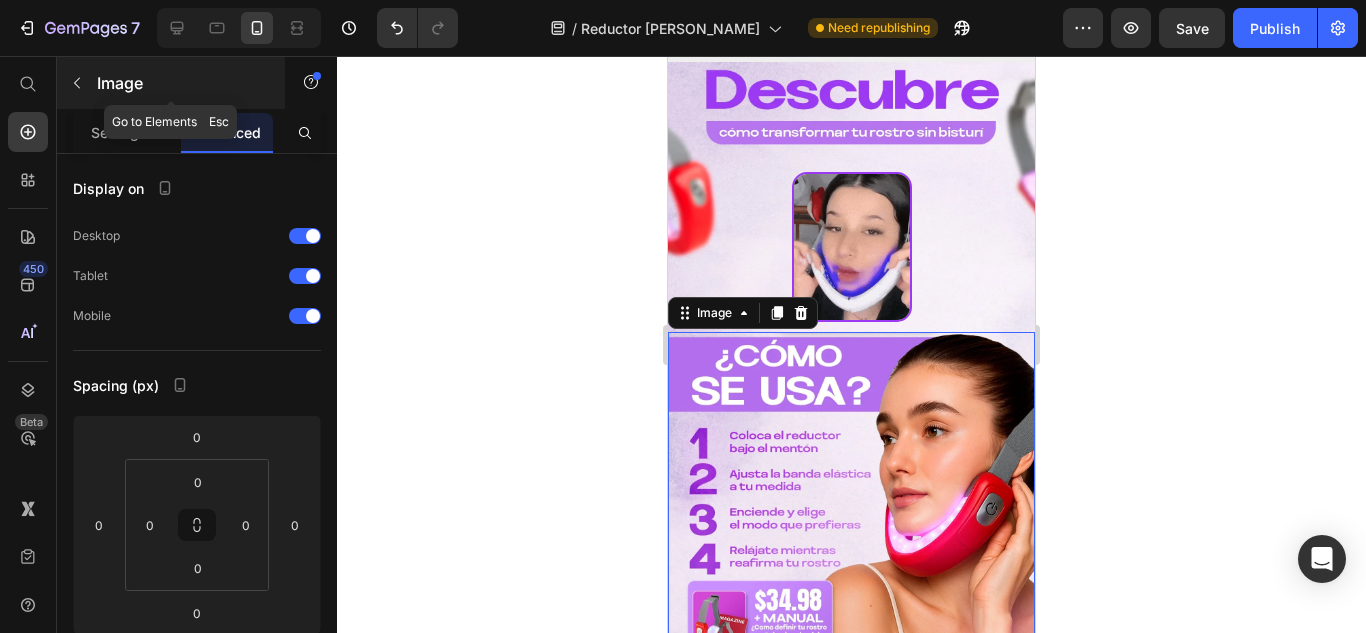 click on "Image" at bounding box center (171, 83) 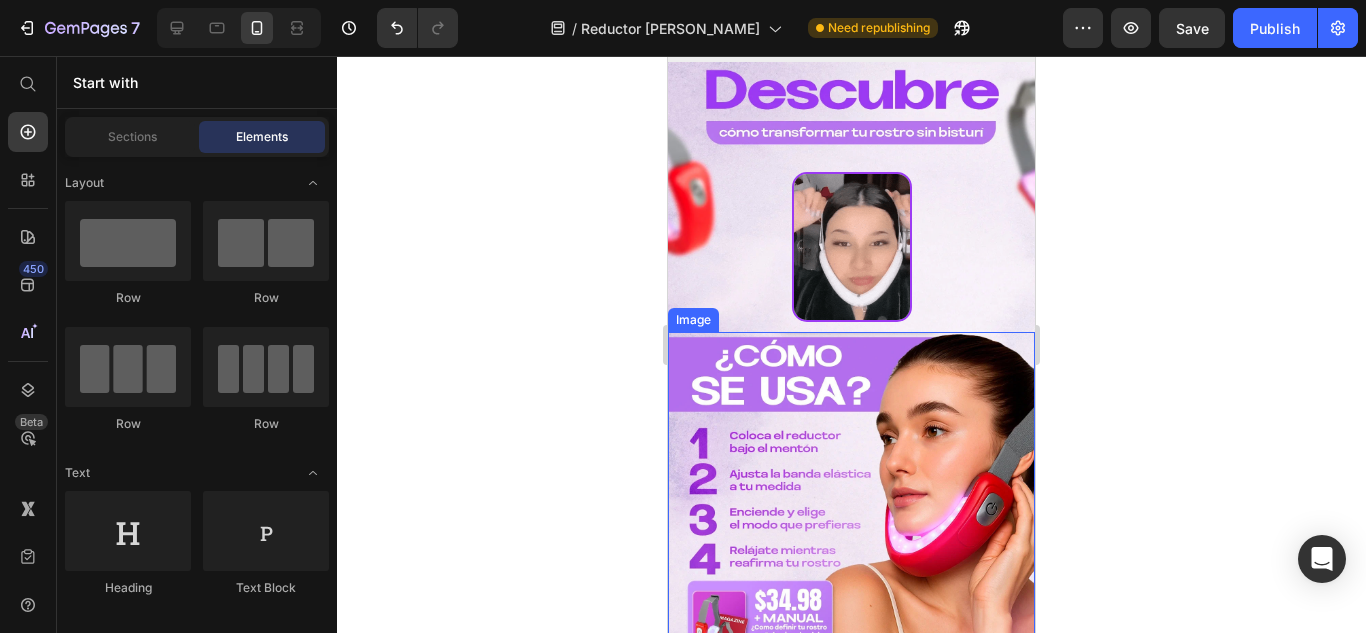 click at bounding box center (851, 515) 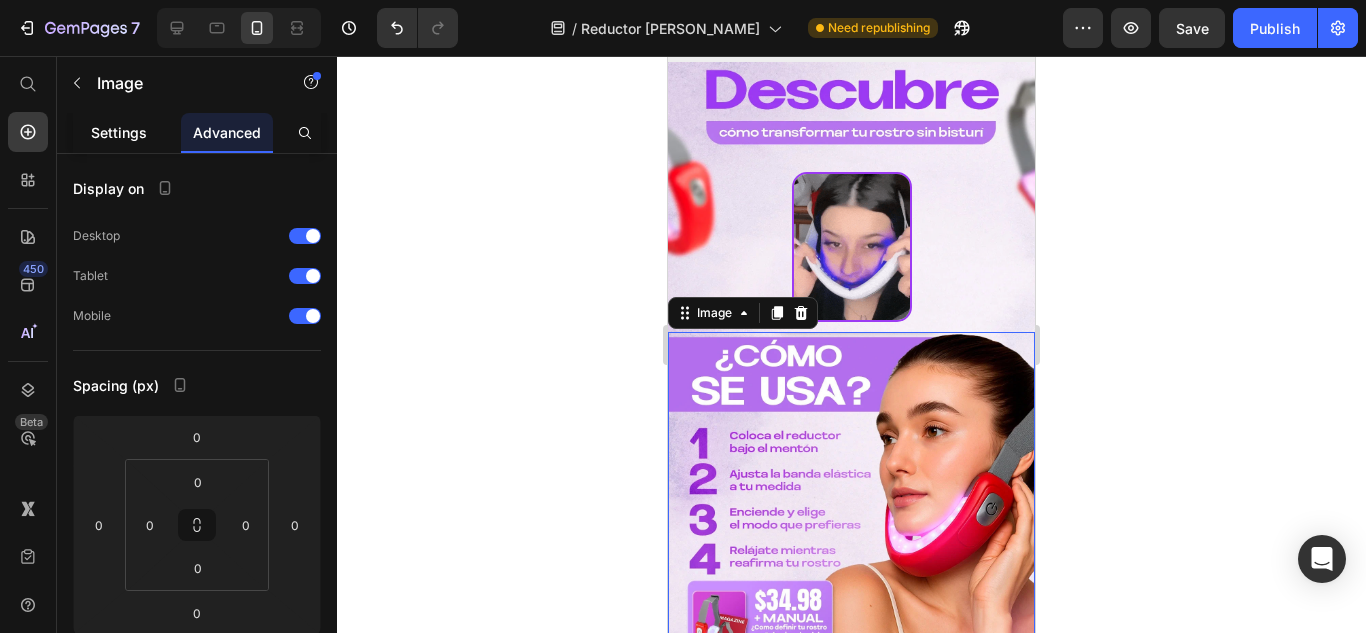 click on "Settings" 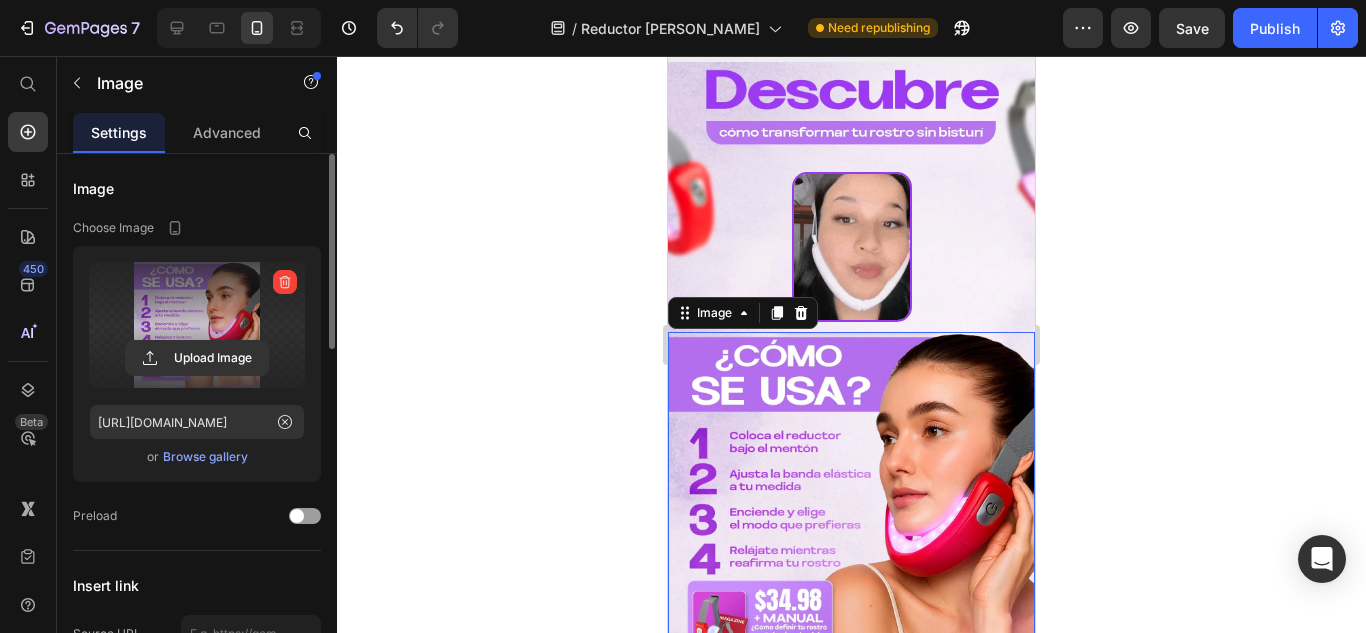 click at bounding box center [197, 325] 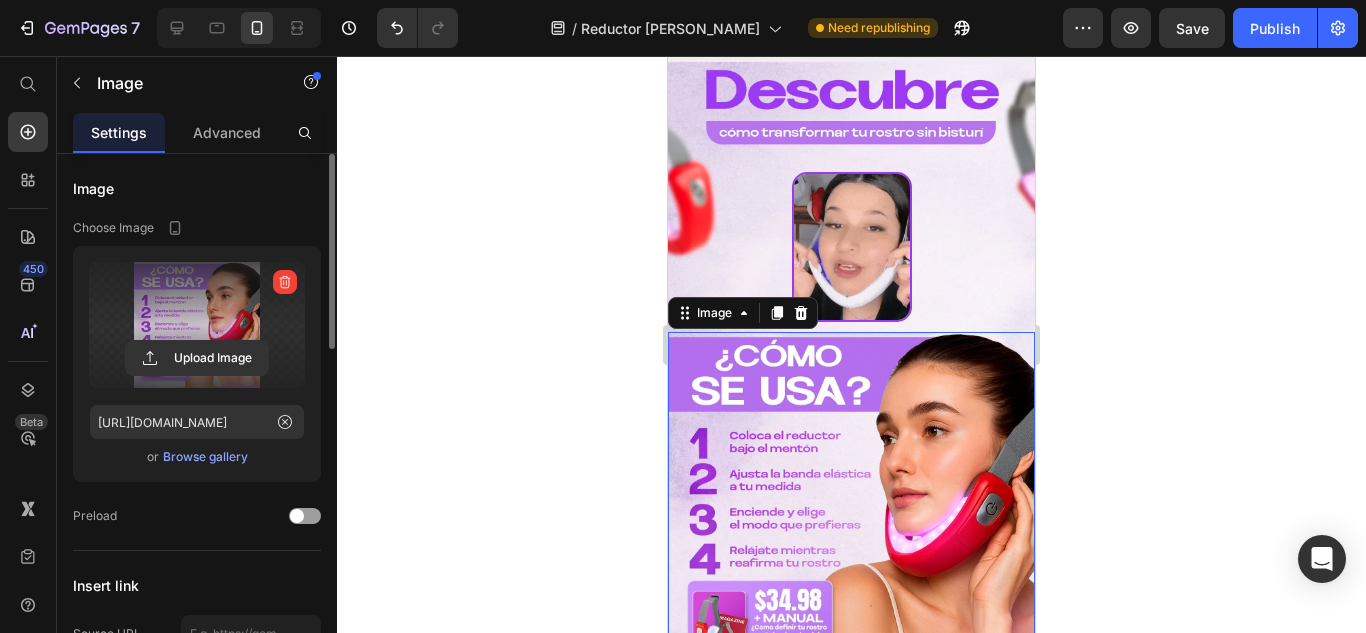click 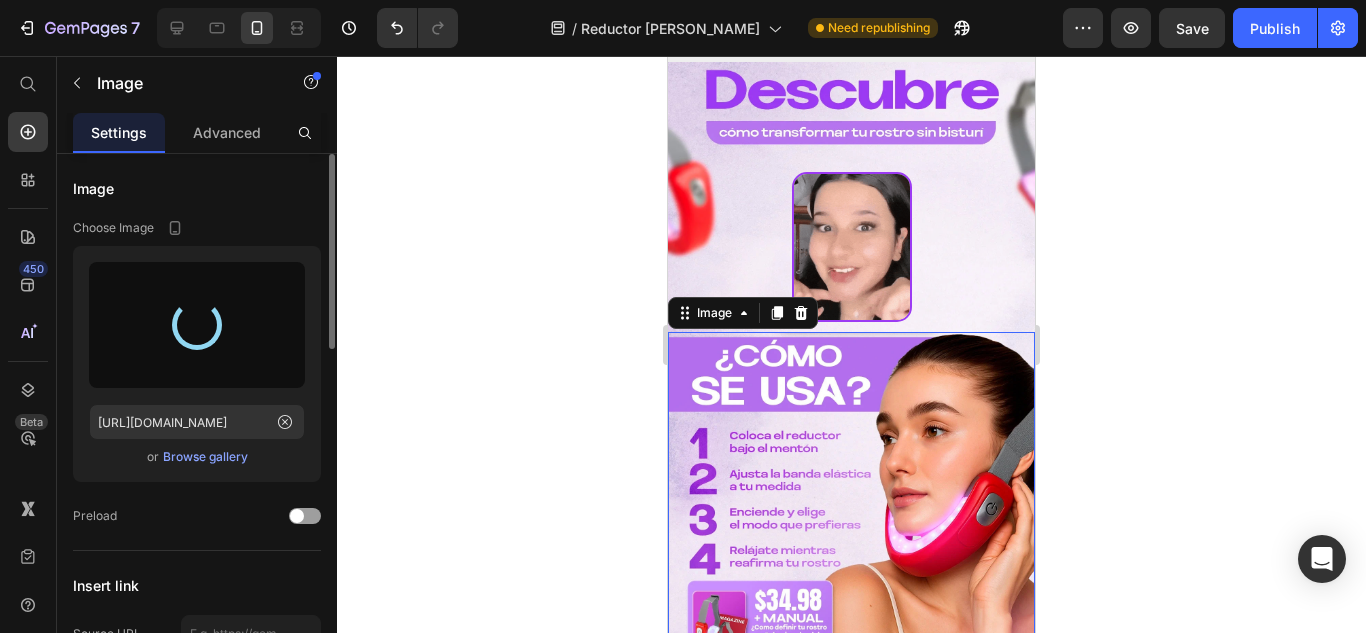 type on "[URL][DOMAIN_NAME]" 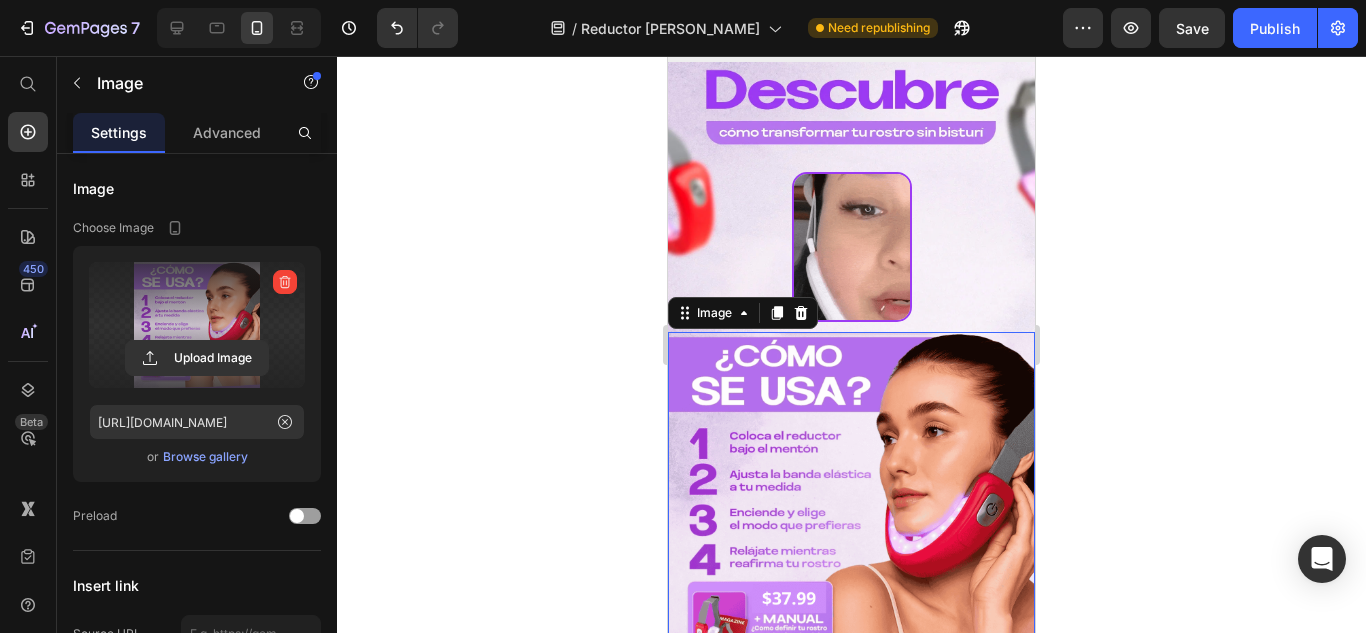 click 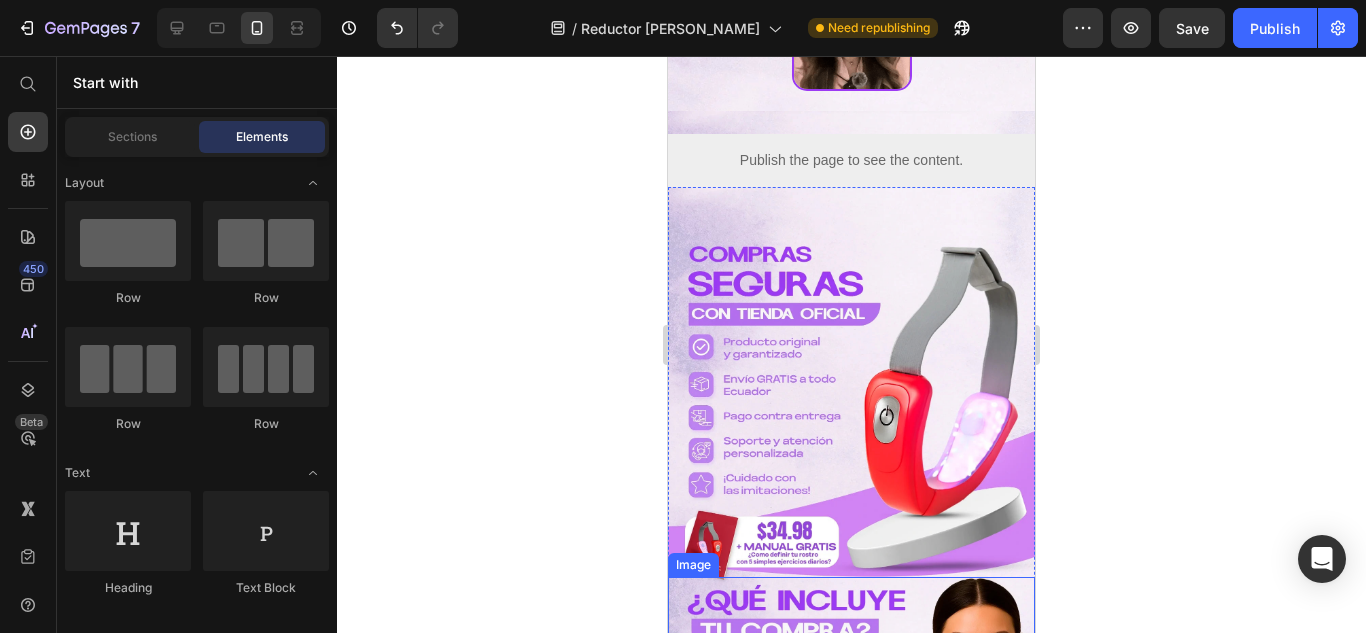 scroll, scrollTop: 2700, scrollLeft: 0, axis: vertical 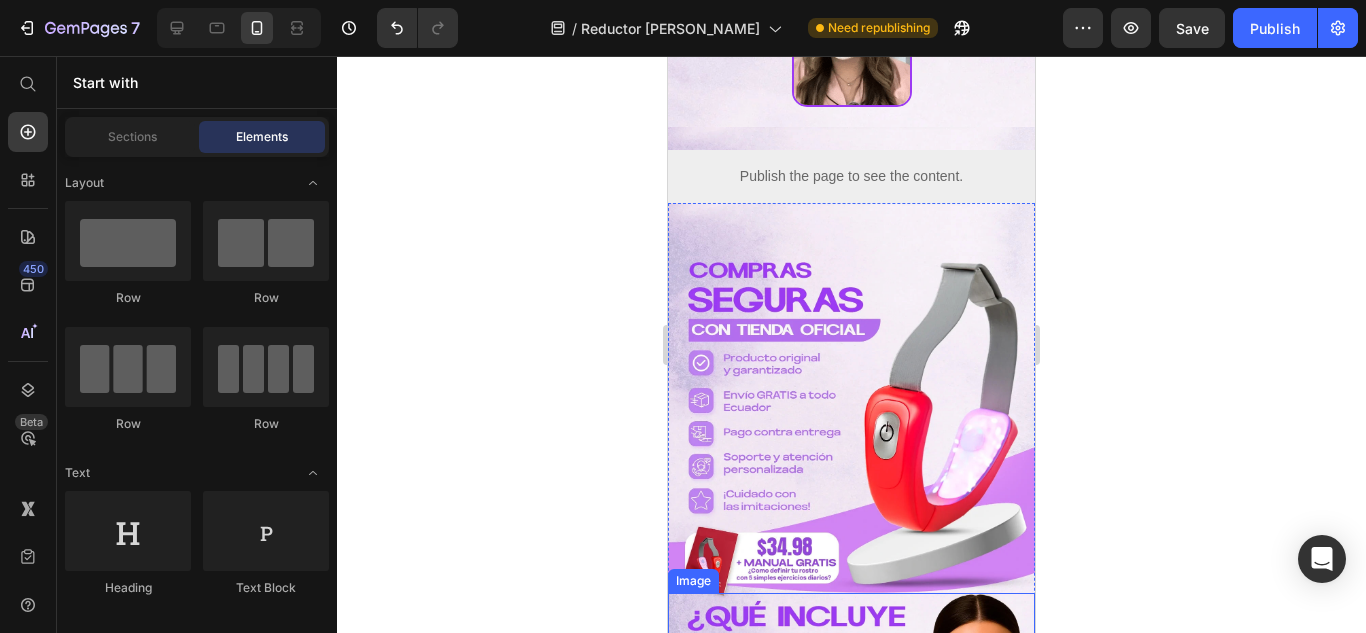 click at bounding box center (851, 424) 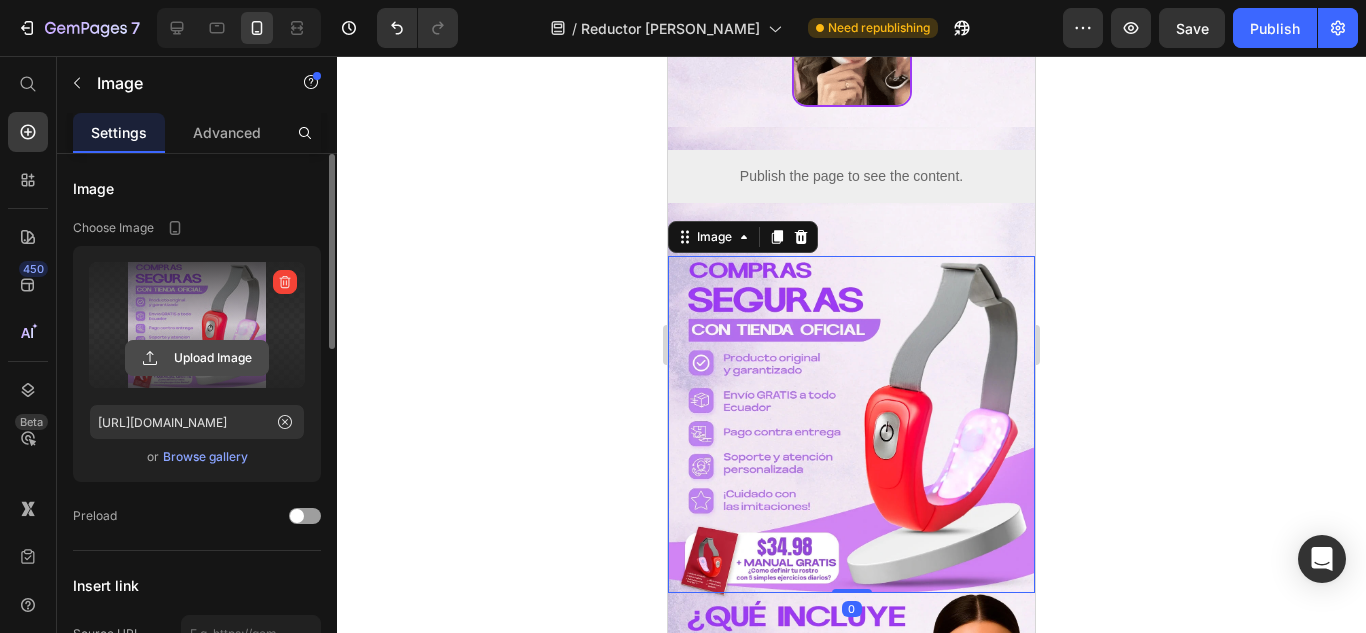click 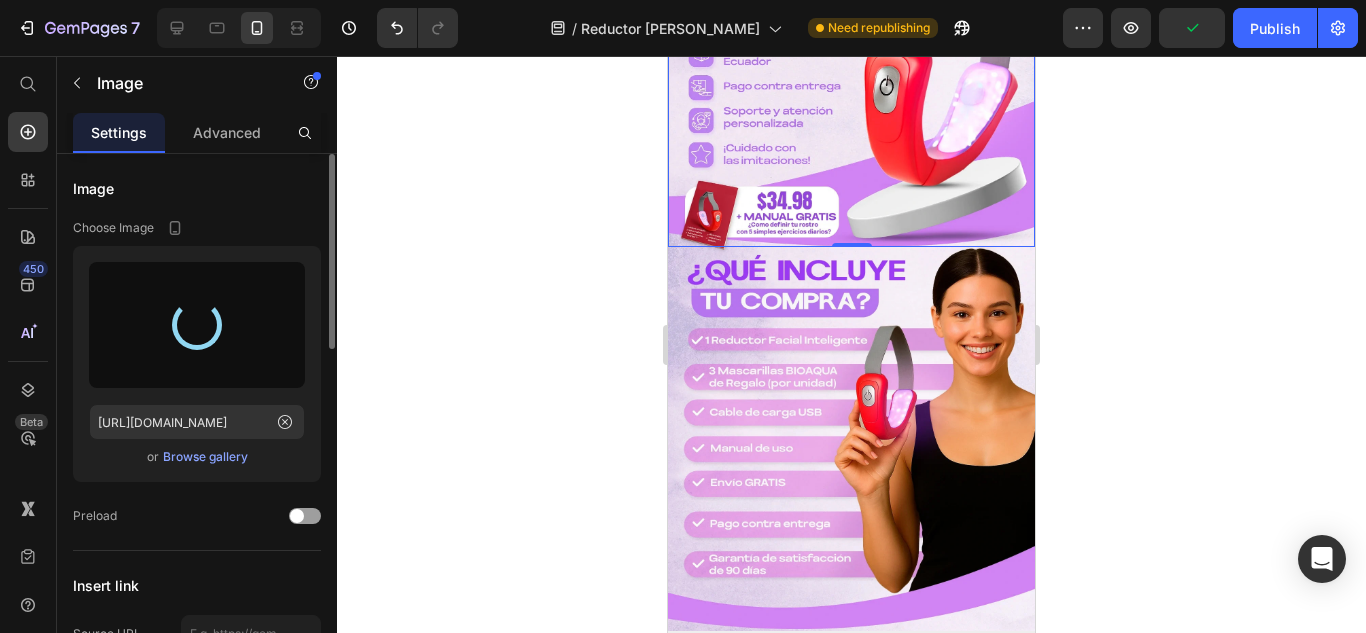 scroll, scrollTop: 2900, scrollLeft: 0, axis: vertical 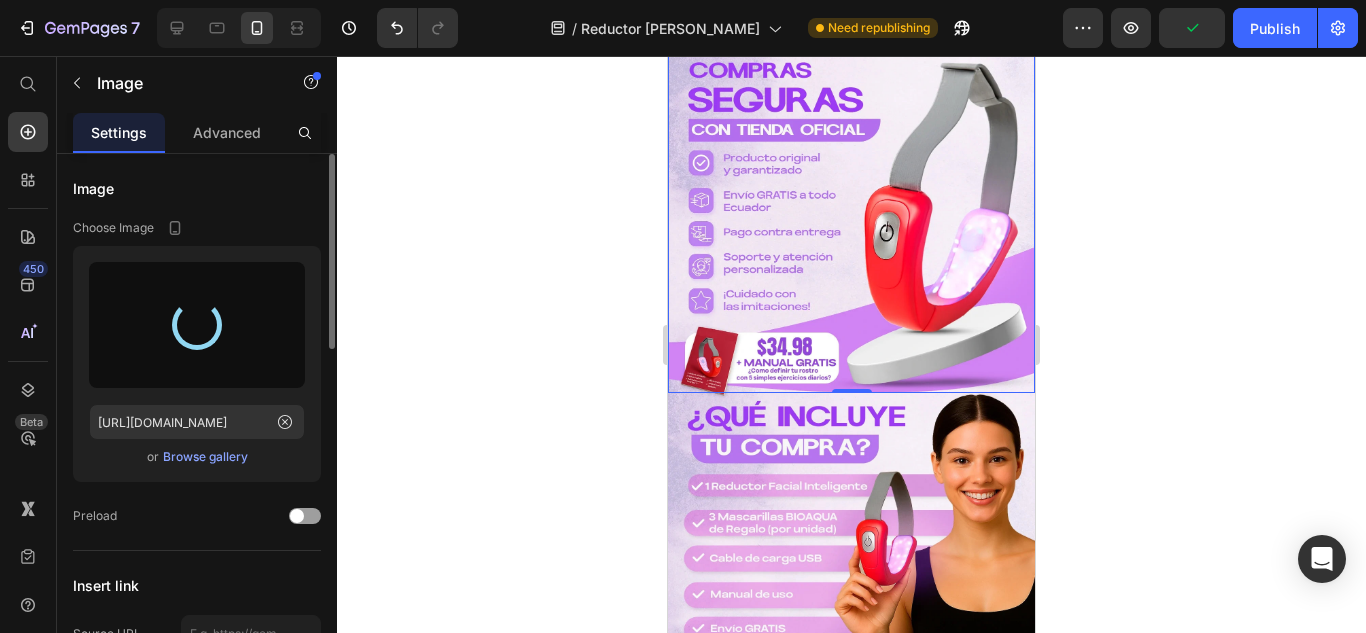 type on "[URL][DOMAIN_NAME]" 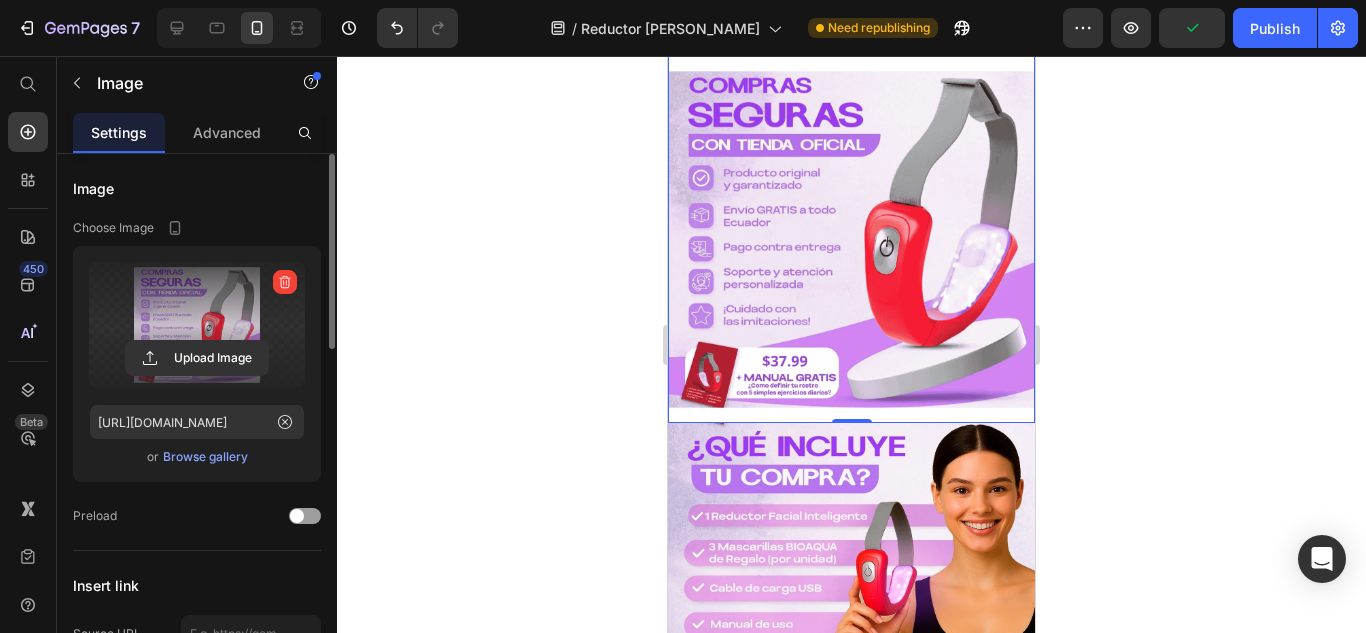scroll, scrollTop: 2800, scrollLeft: 0, axis: vertical 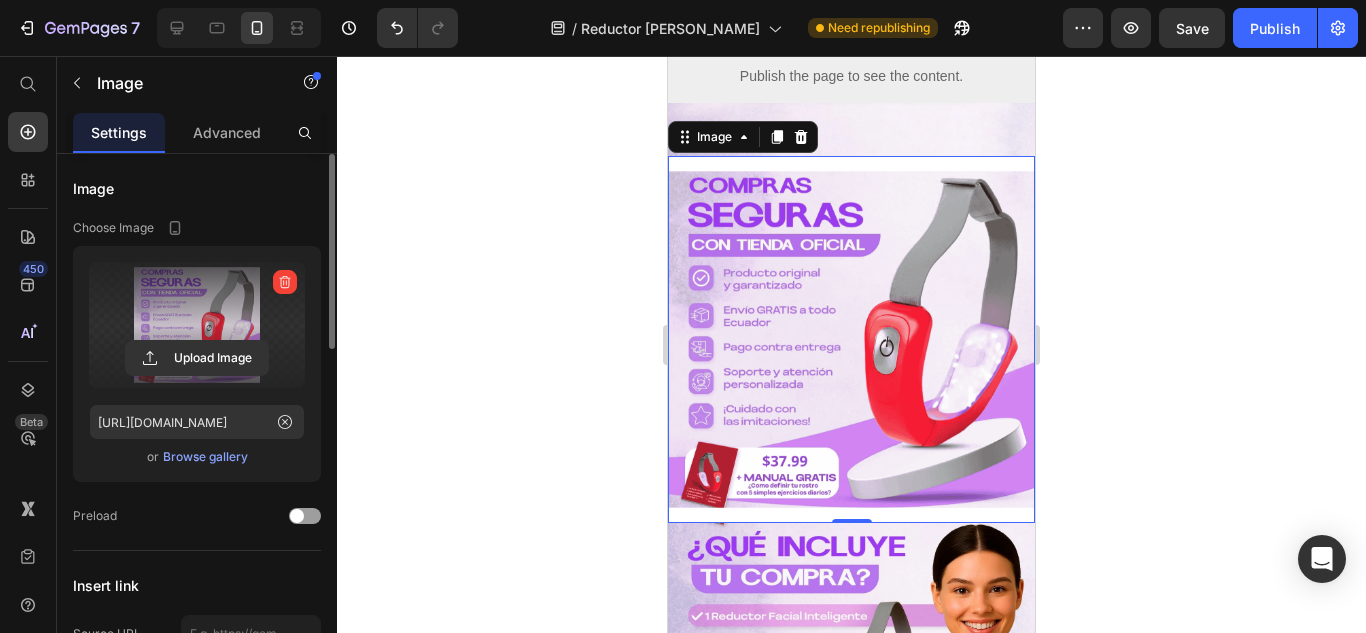 click 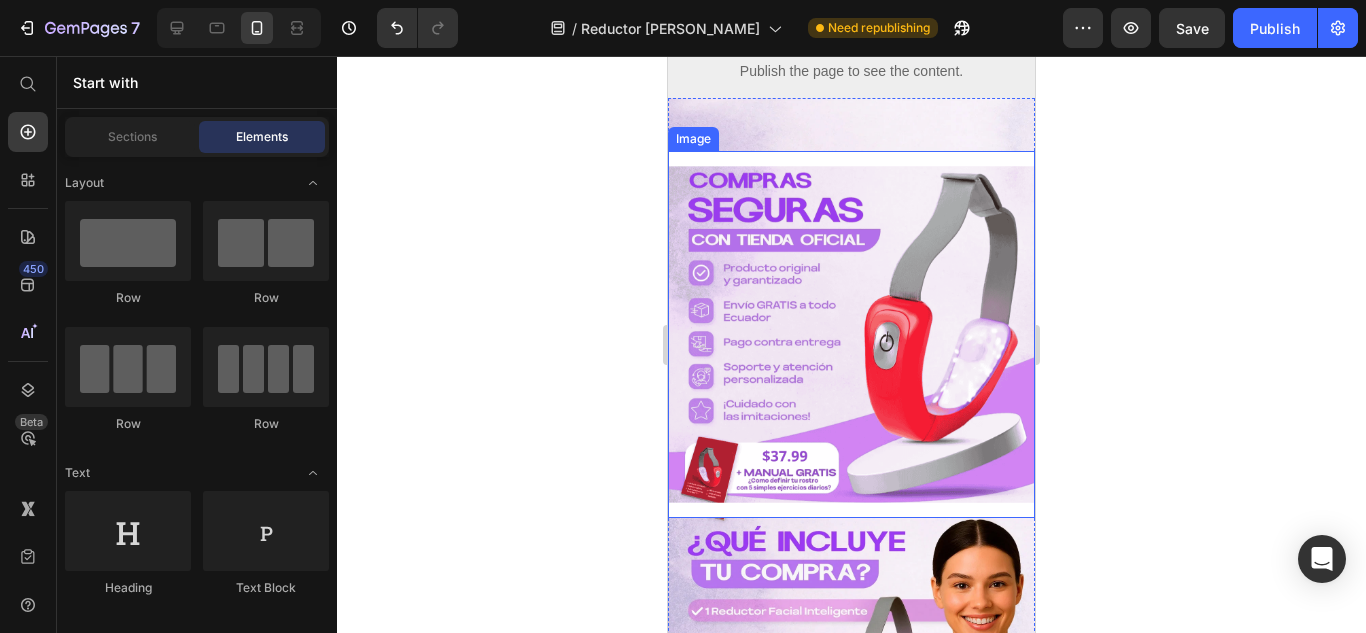 scroll, scrollTop: 2800, scrollLeft: 0, axis: vertical 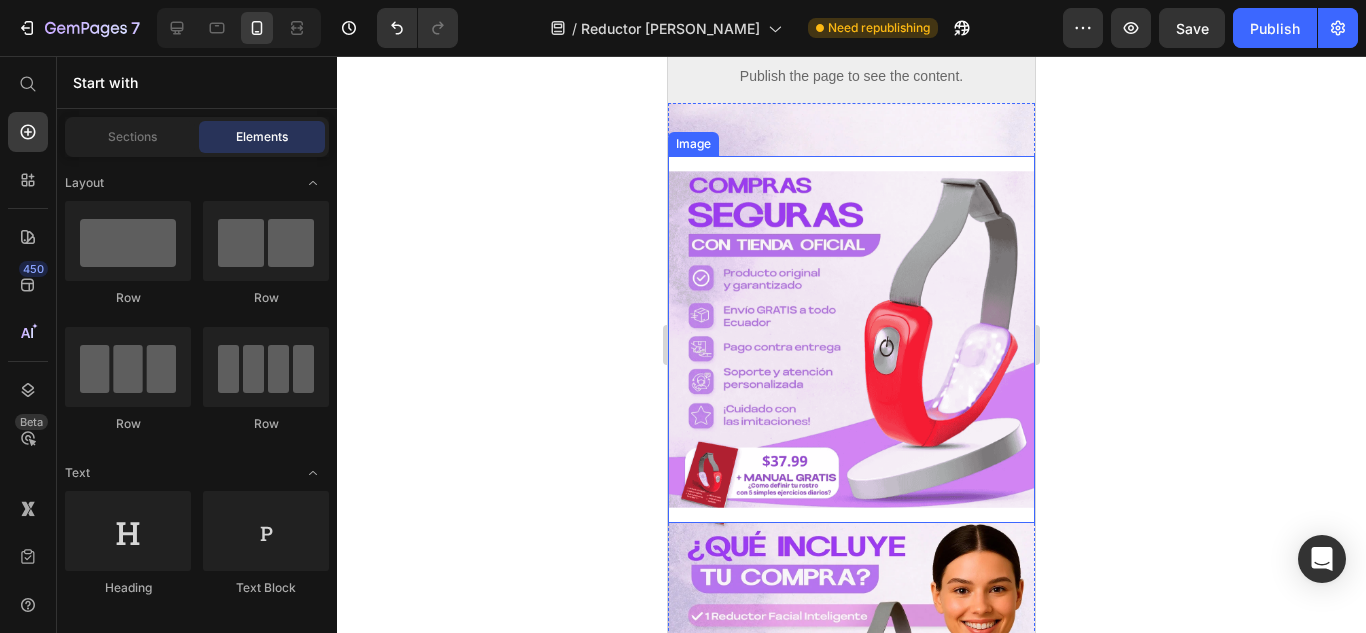 click at bounding box center [851, 339] 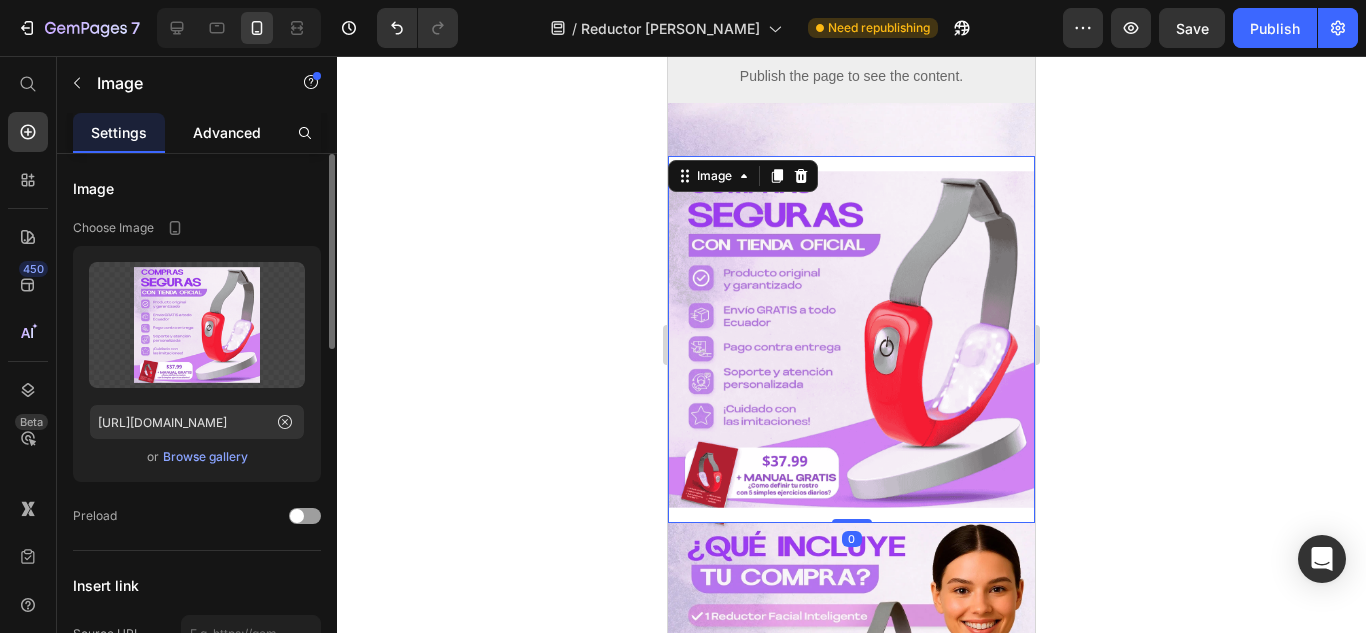 click on "Advanced" 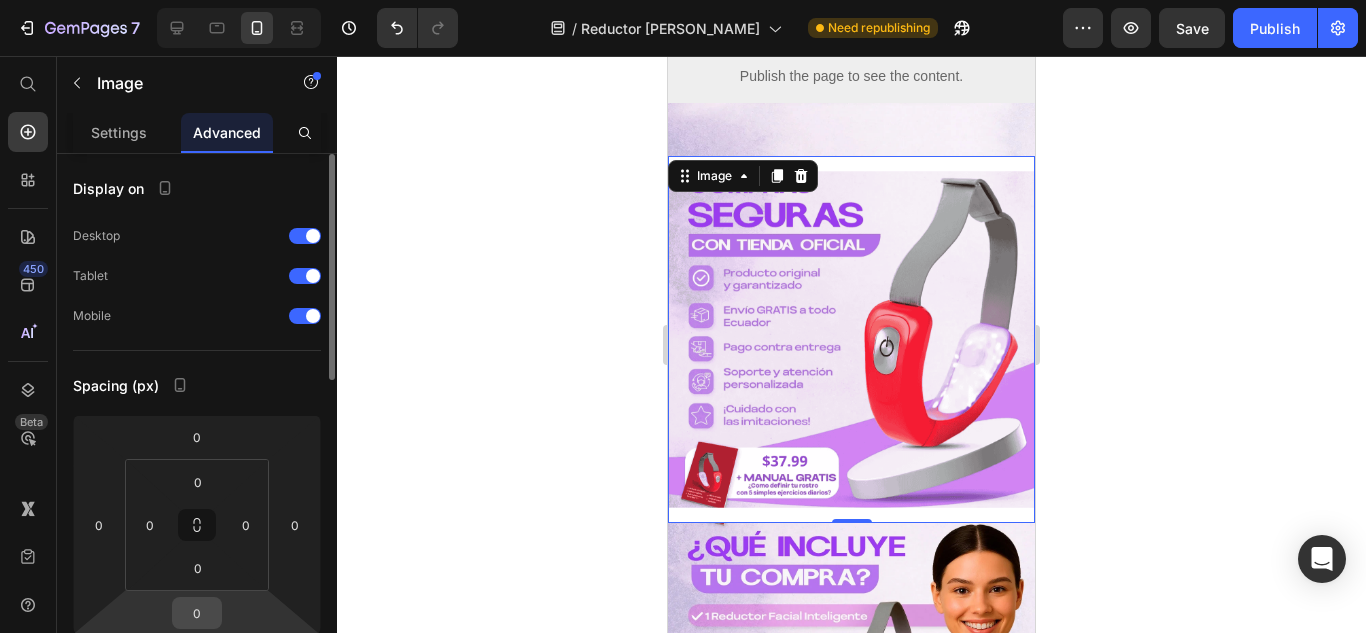 click on "0" at bounding box center [197, 613] 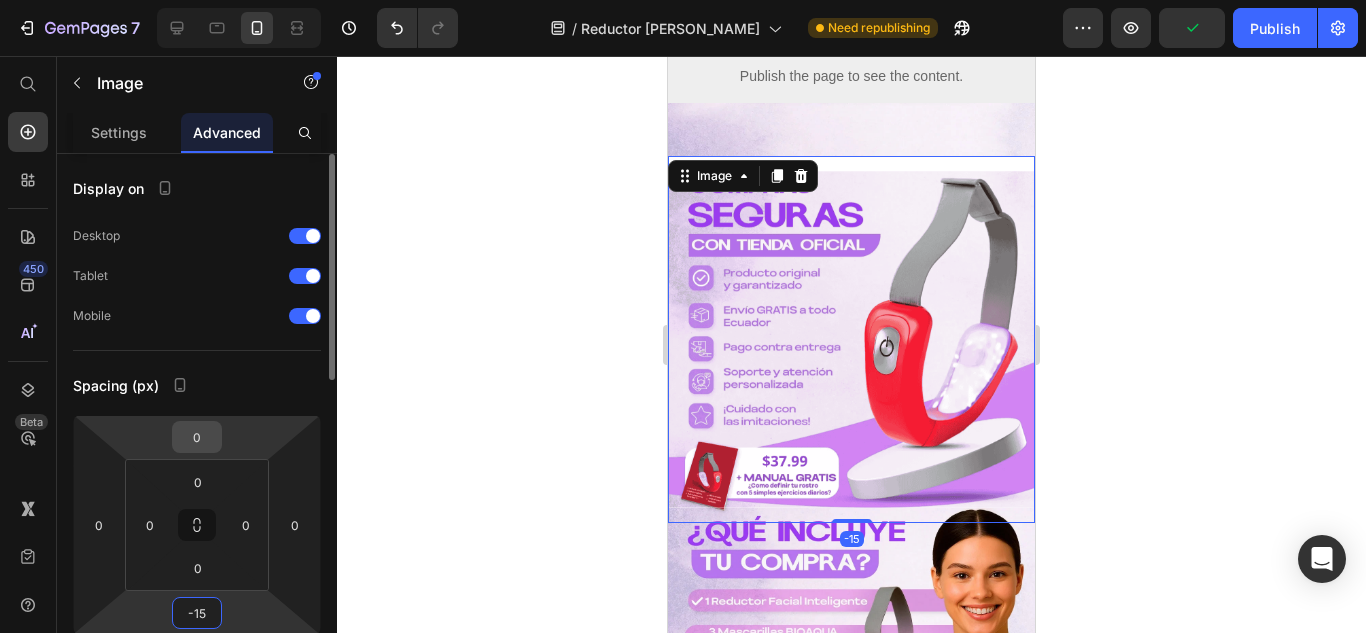 type on "-15" 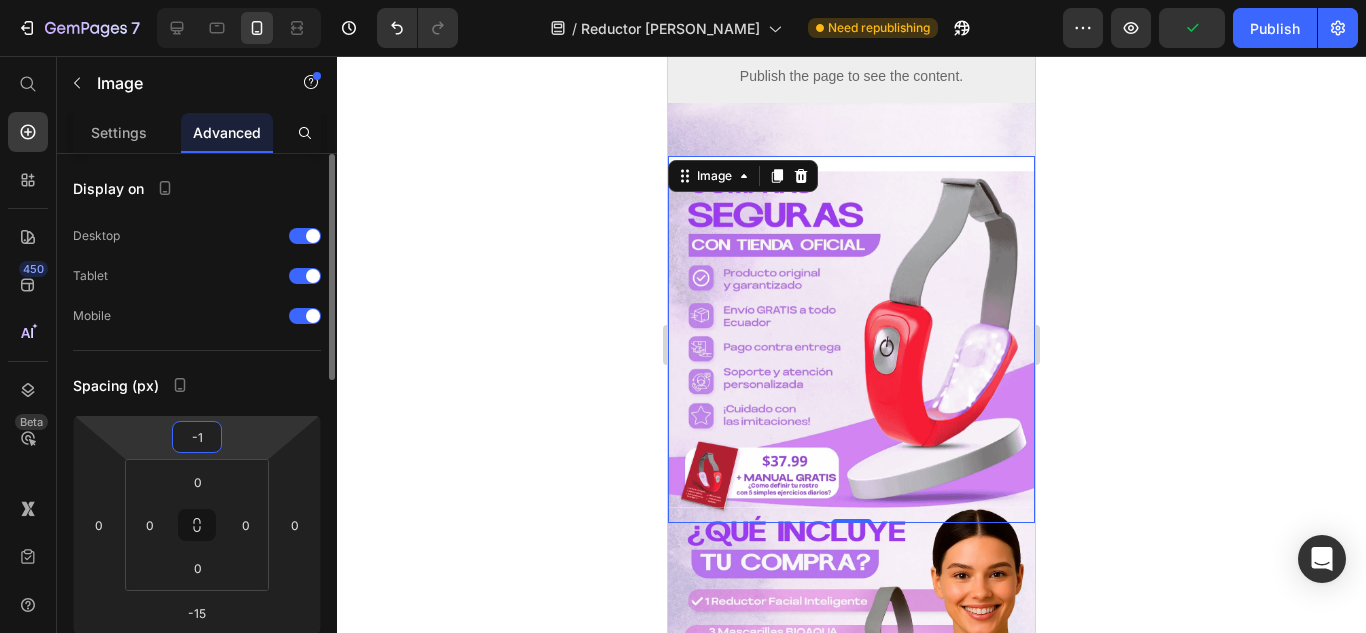 type on "-15" 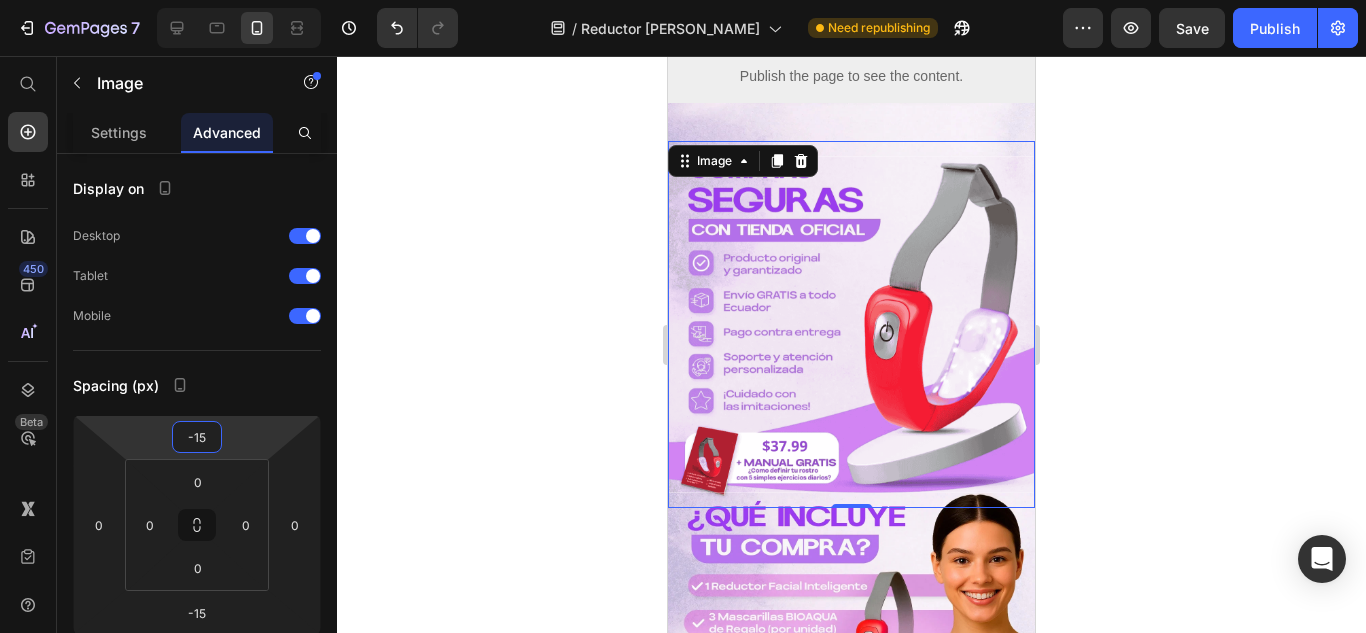 click 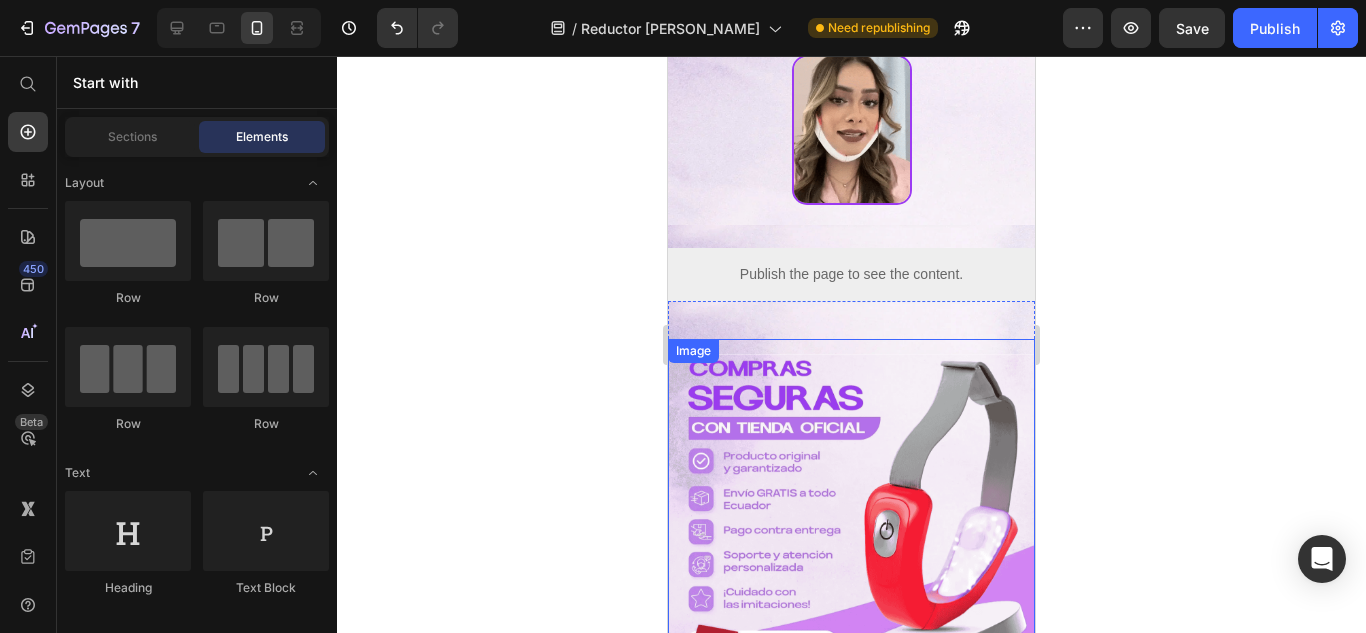 scroll, scrollTop: 2600, scrollLeft: 0, axis: vertical 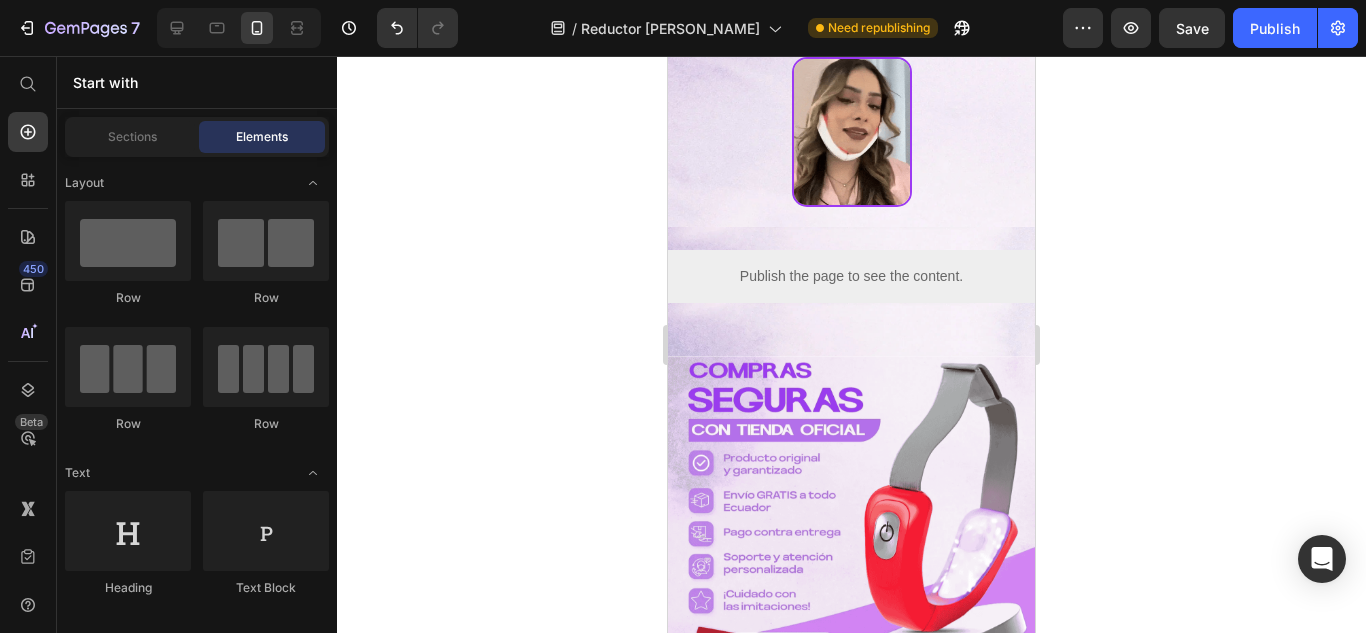 click 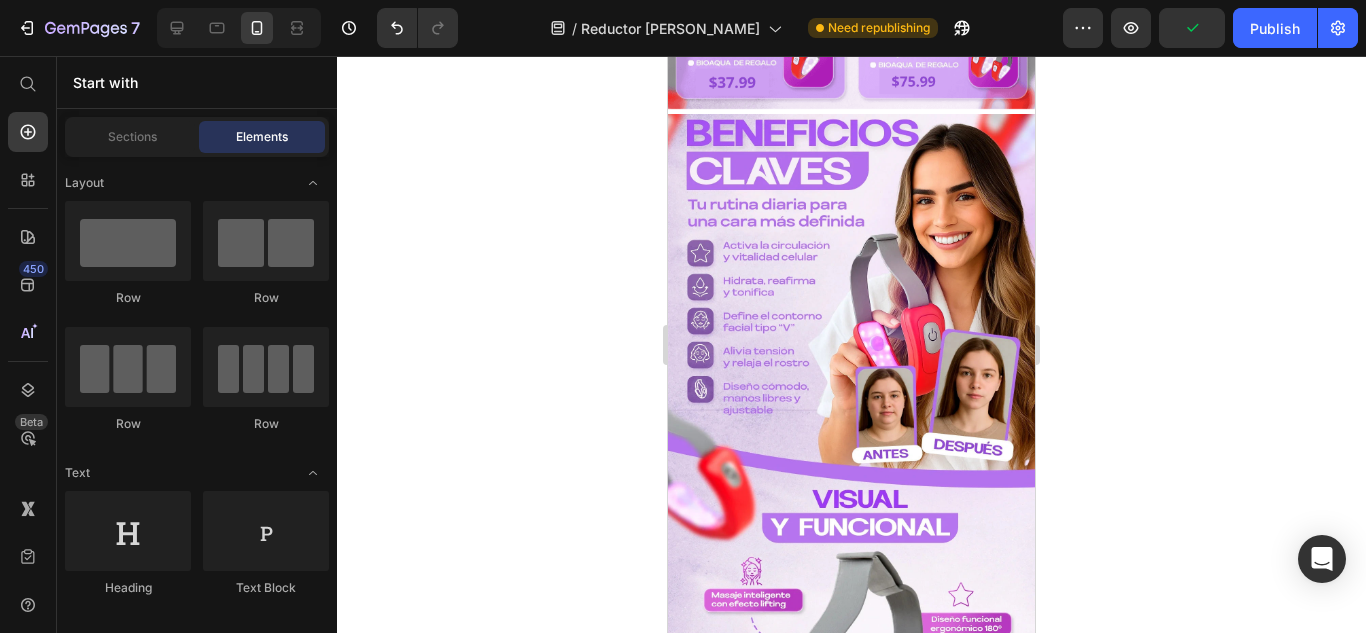 scroll, scrollTop: 423, scrollLeft: 0, axis: vertical 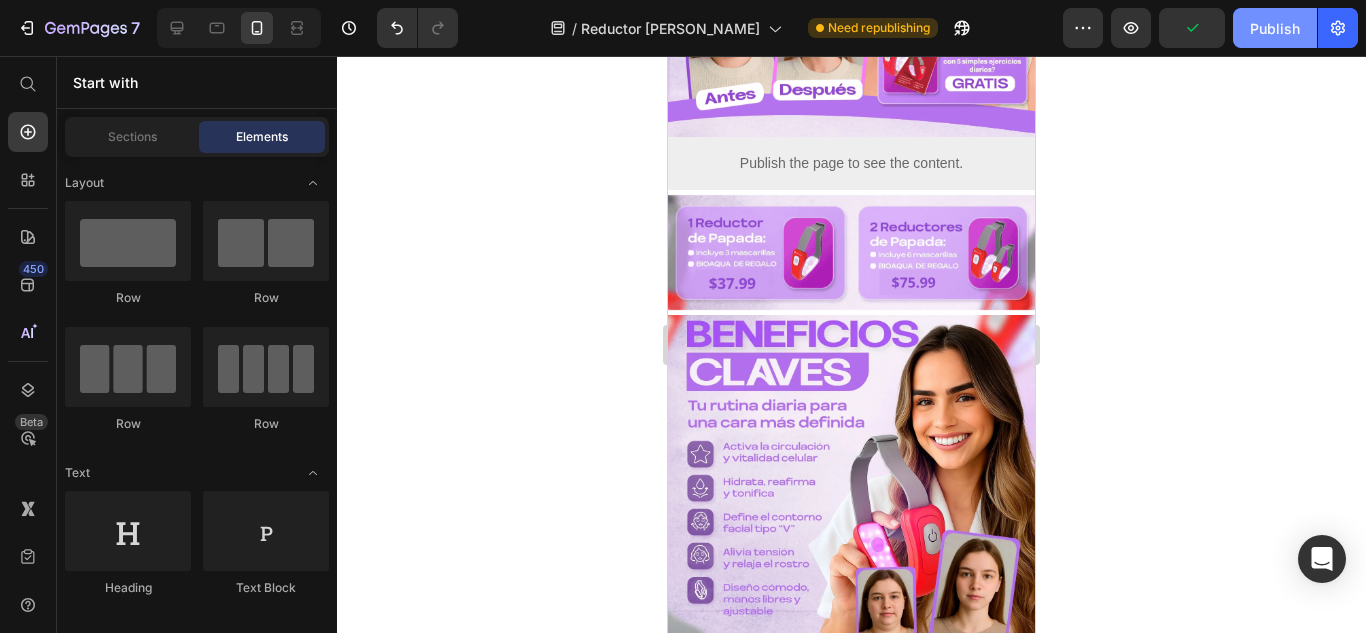 click on "Publish" 